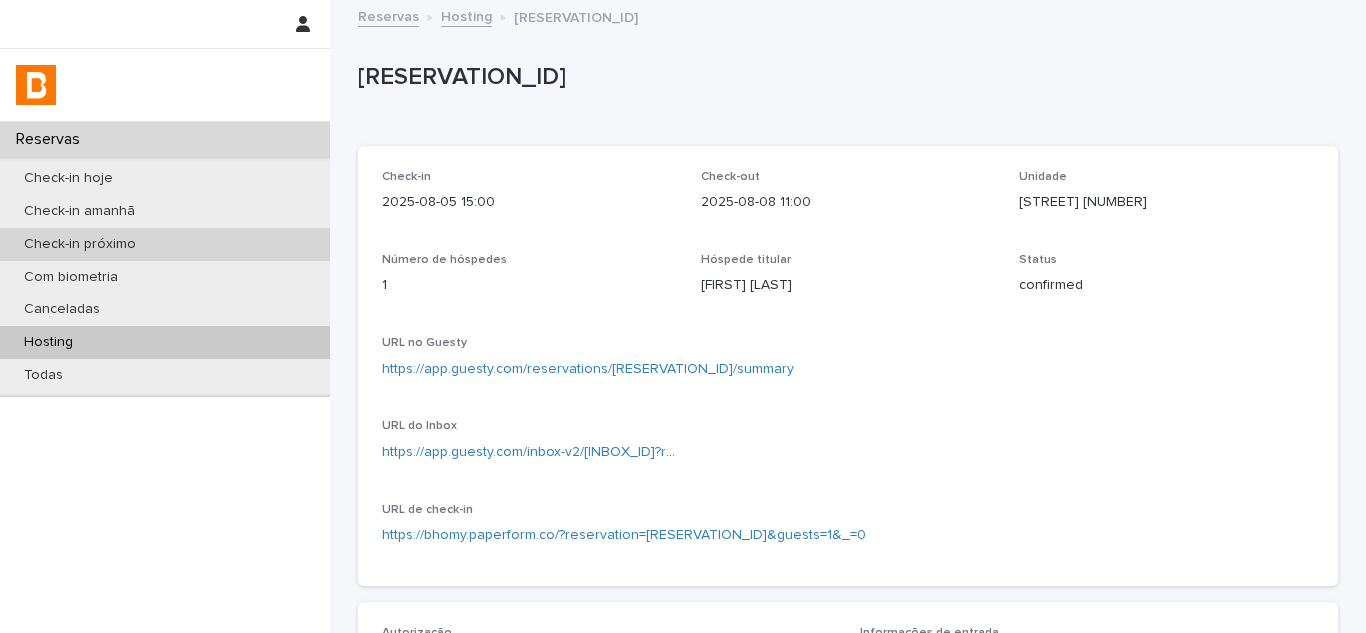 scroll, scrollTop: 0, scrollLeft: 0, axis: both 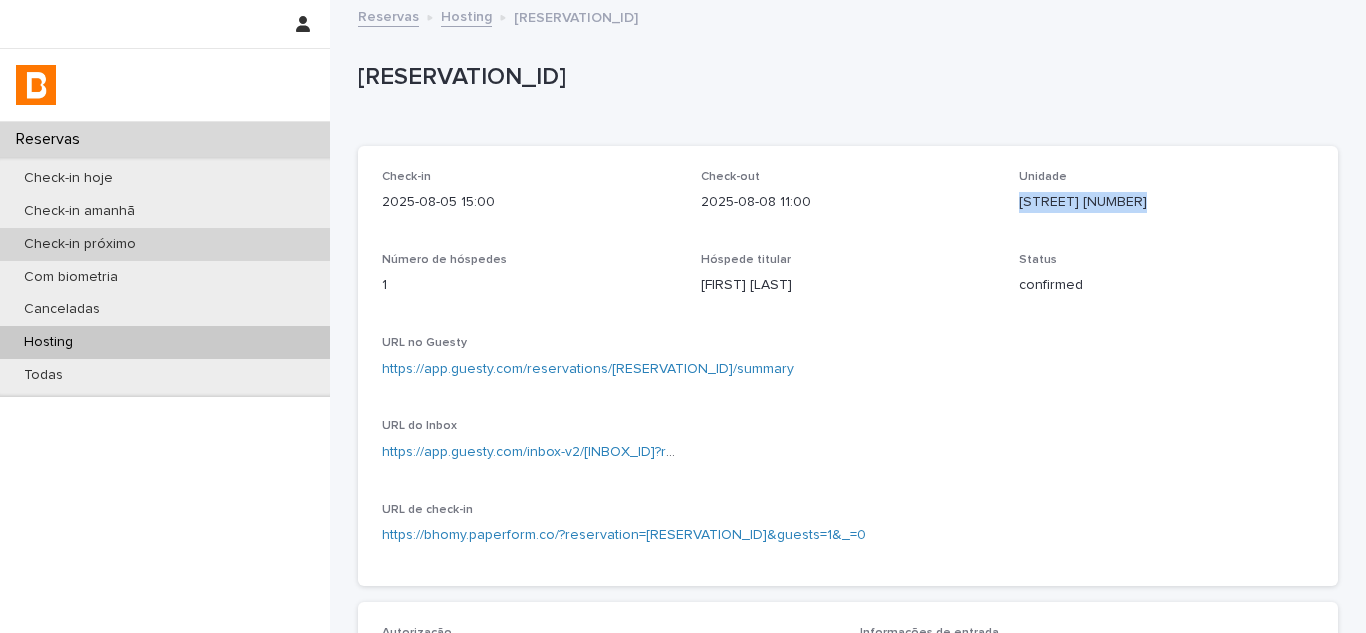 click on "Check-in próximo" at bounding box center [165, 244] 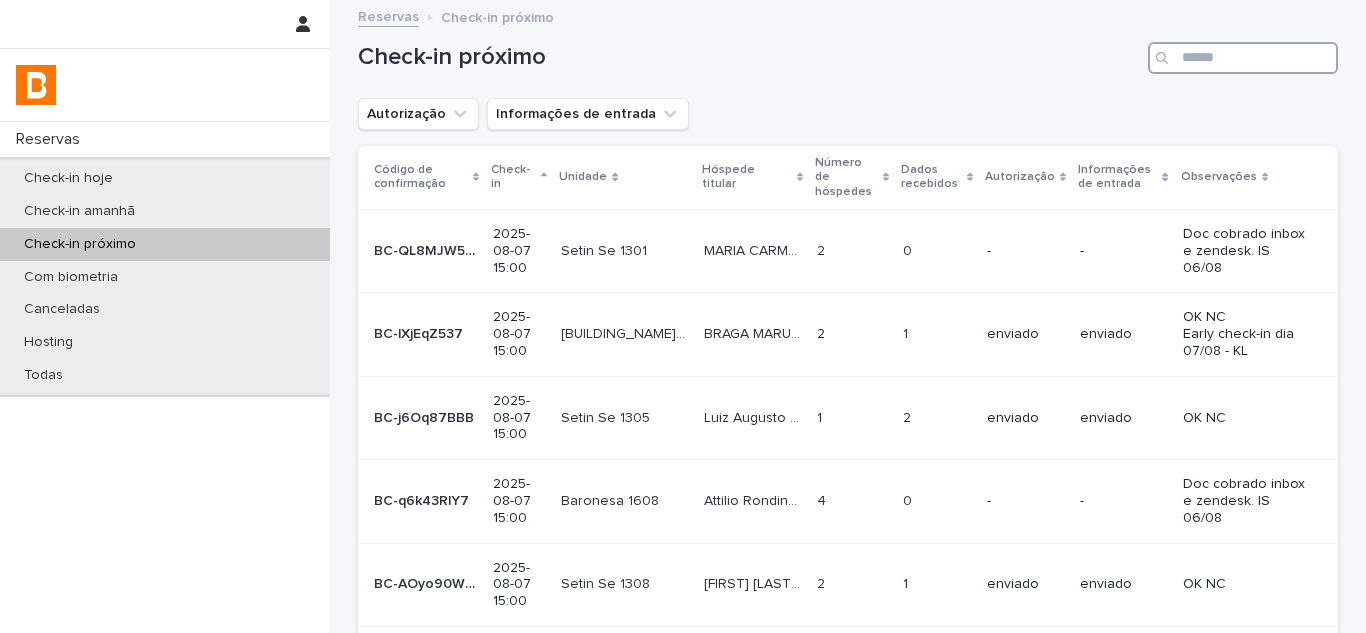 click at bounding box center (1243, 58) 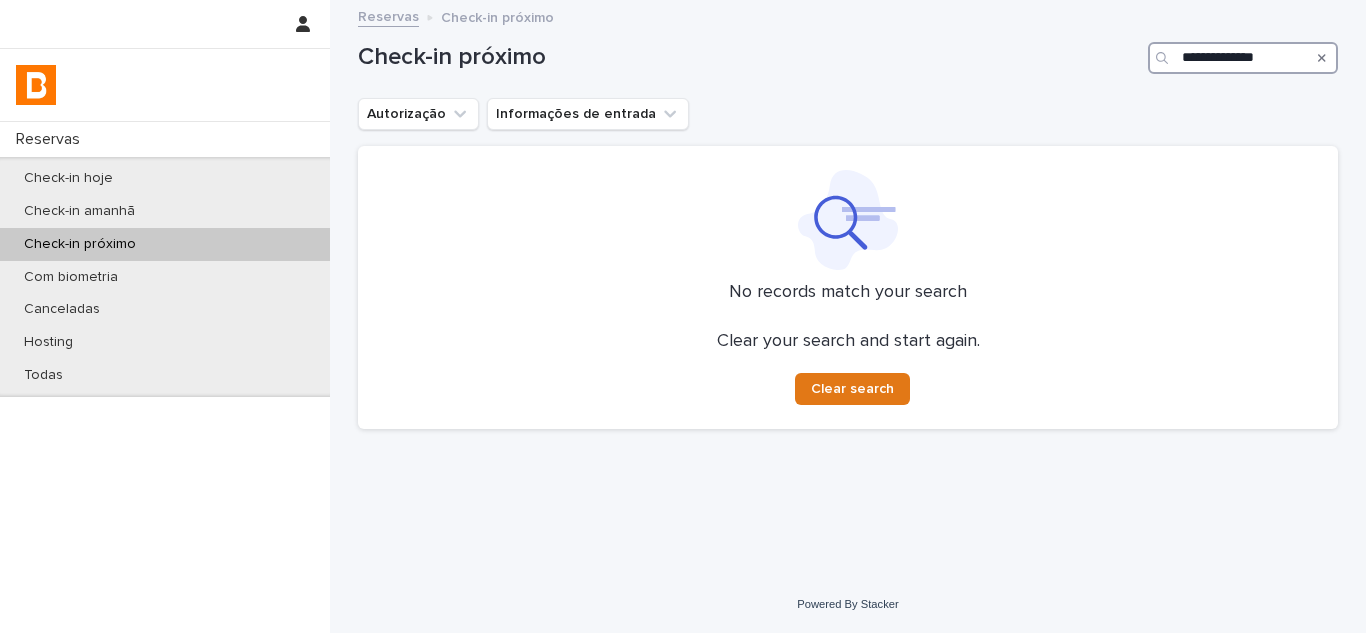 click on "**********" at bounding box center [1243, 58] 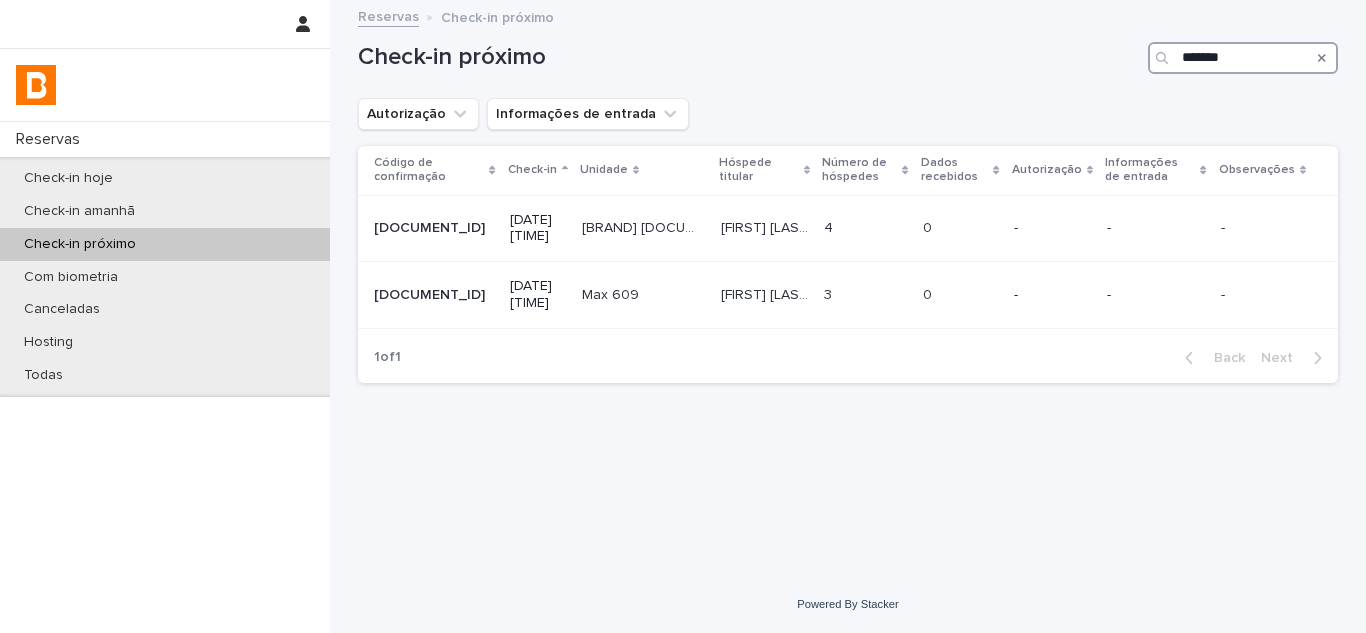 type on "******" 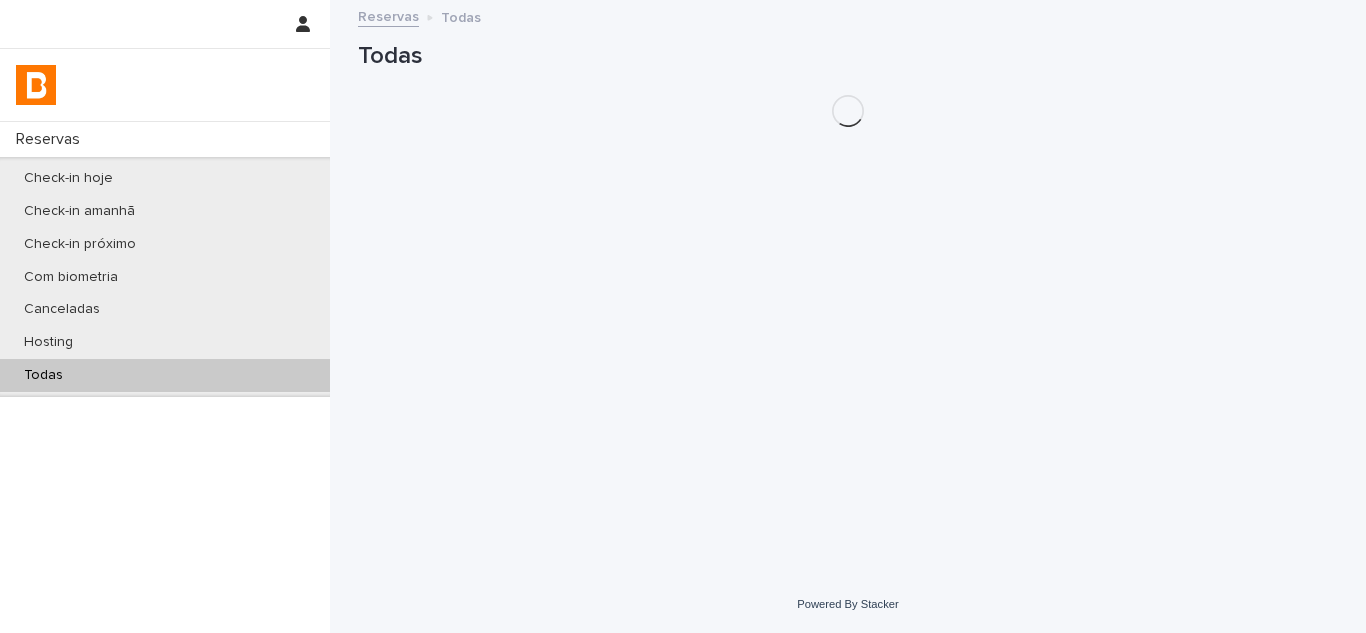 scroll, scrollTop: 0, scrollLeft: 0, axis: both 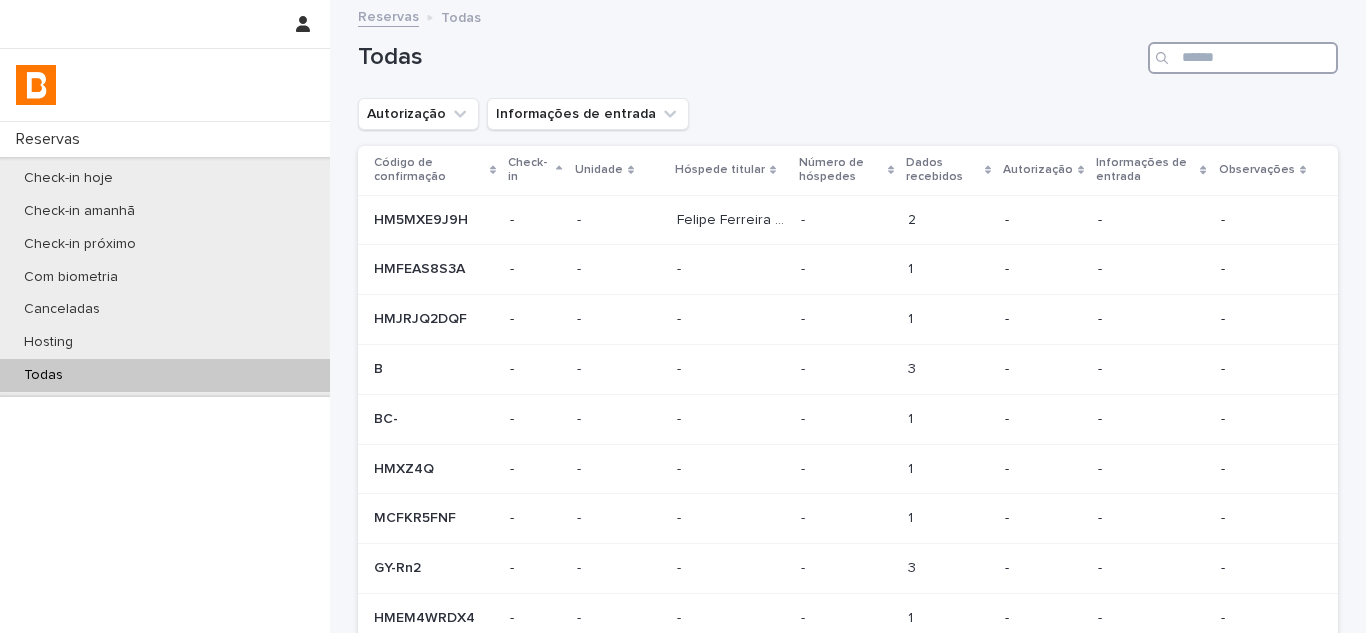 paste on "**********" 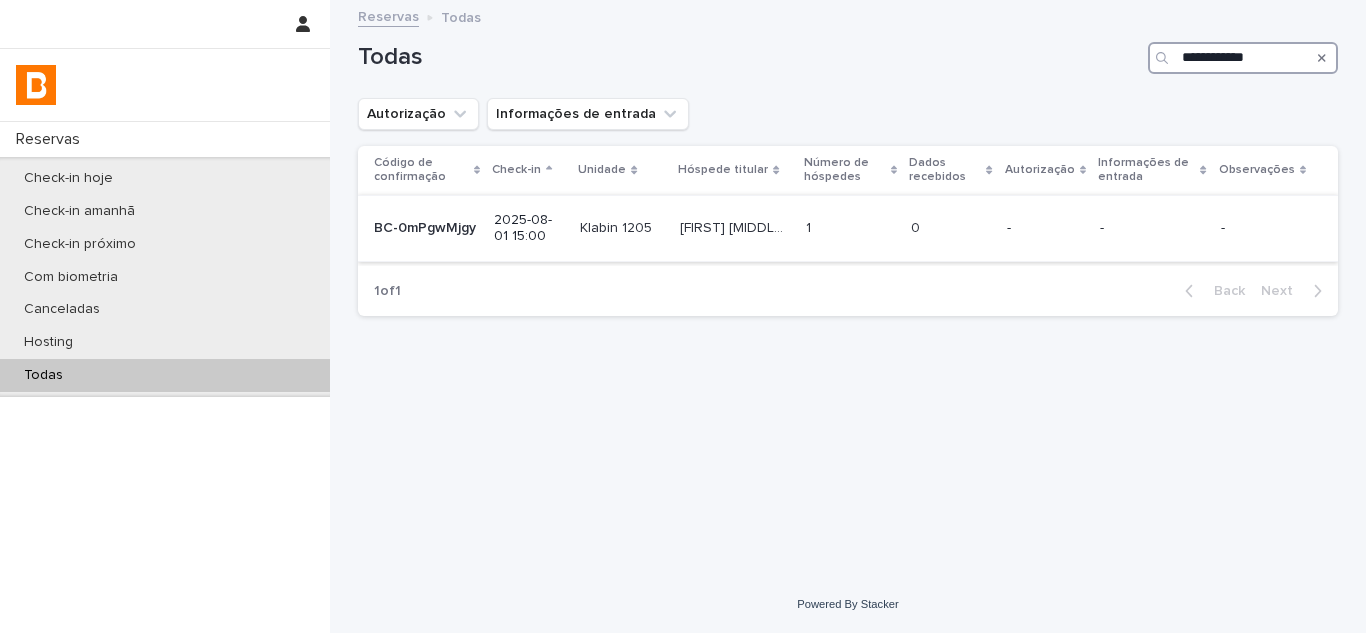 type on "**********" 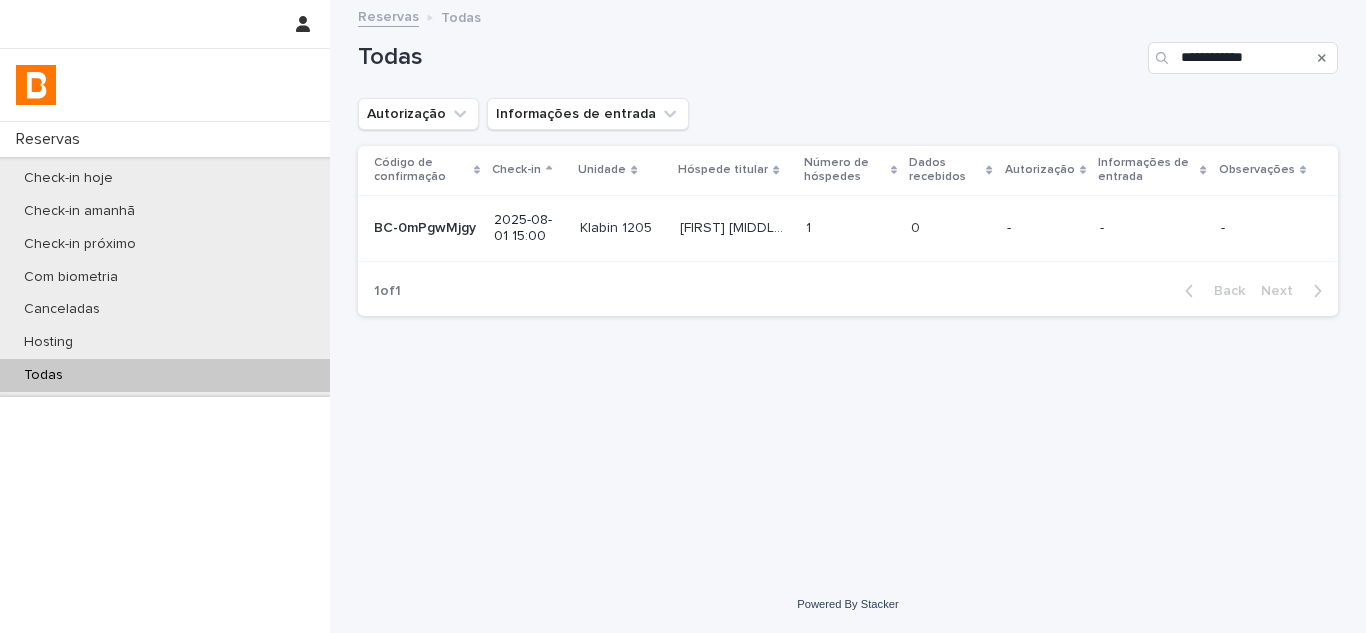 click on "1 1" at bounding box center (851, 228) 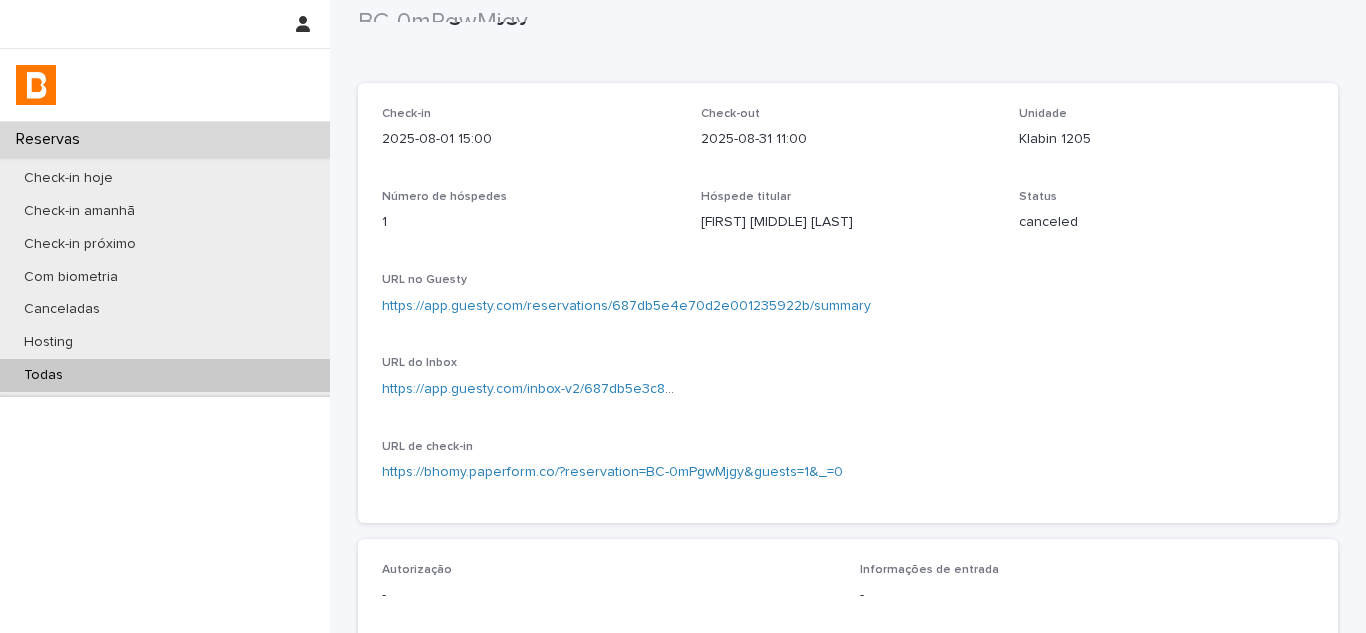 scroll, scrollTop: 0, scrollLeft: 0, axis: both 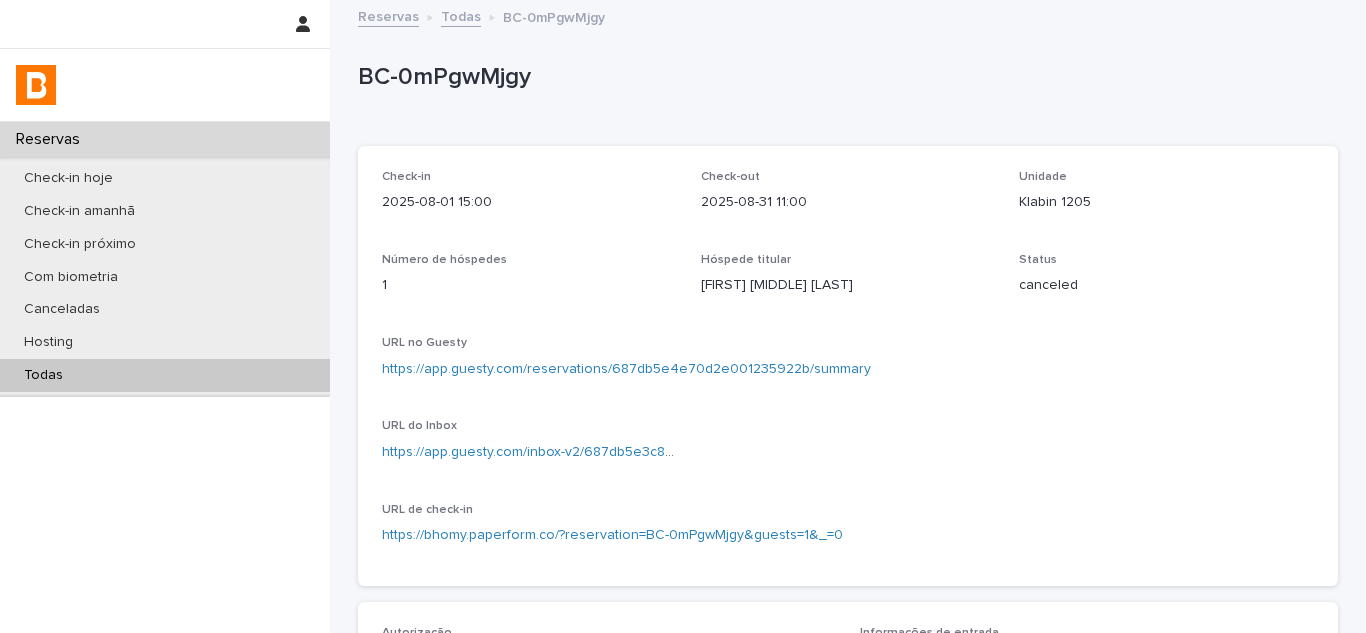 click on "https://app.guesty.com/reservations/687db5e4e70d2e001235922b/summary" at bounding box center [626, 369] 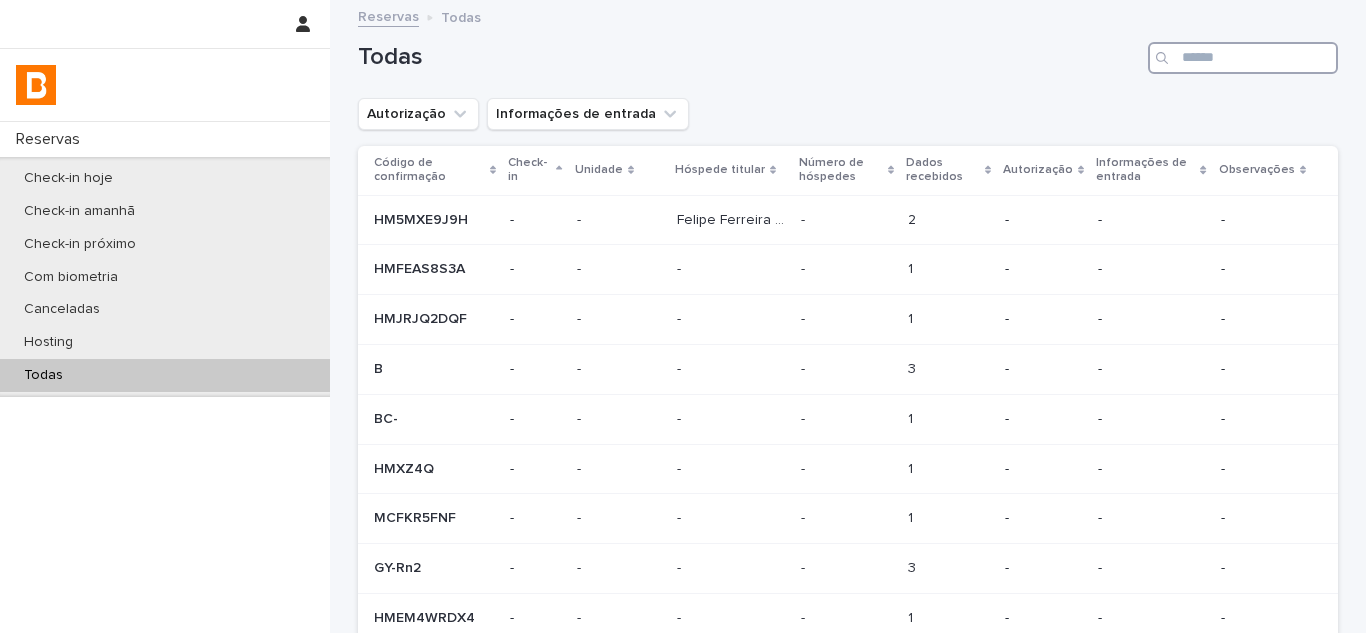 click at bounding box center [1243, 58] 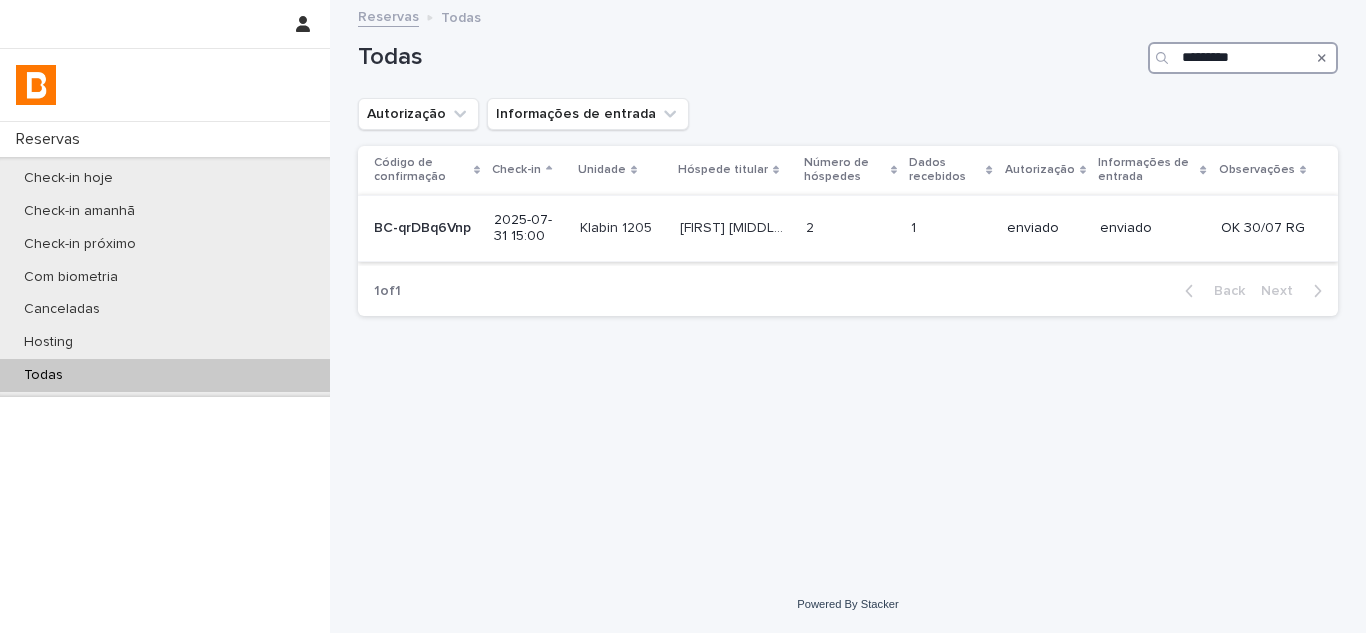 type on "*********" 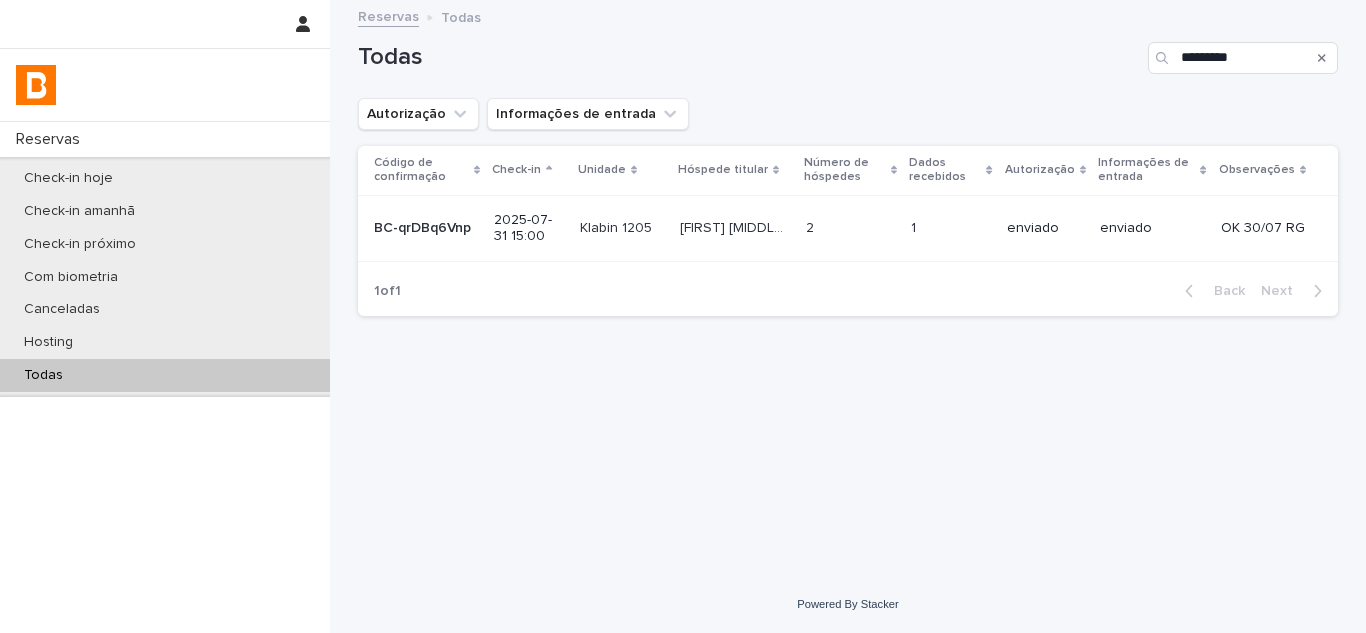 click on "[FIRST] [MIDDLE] [LAST]" at bounding box center [736, 226] 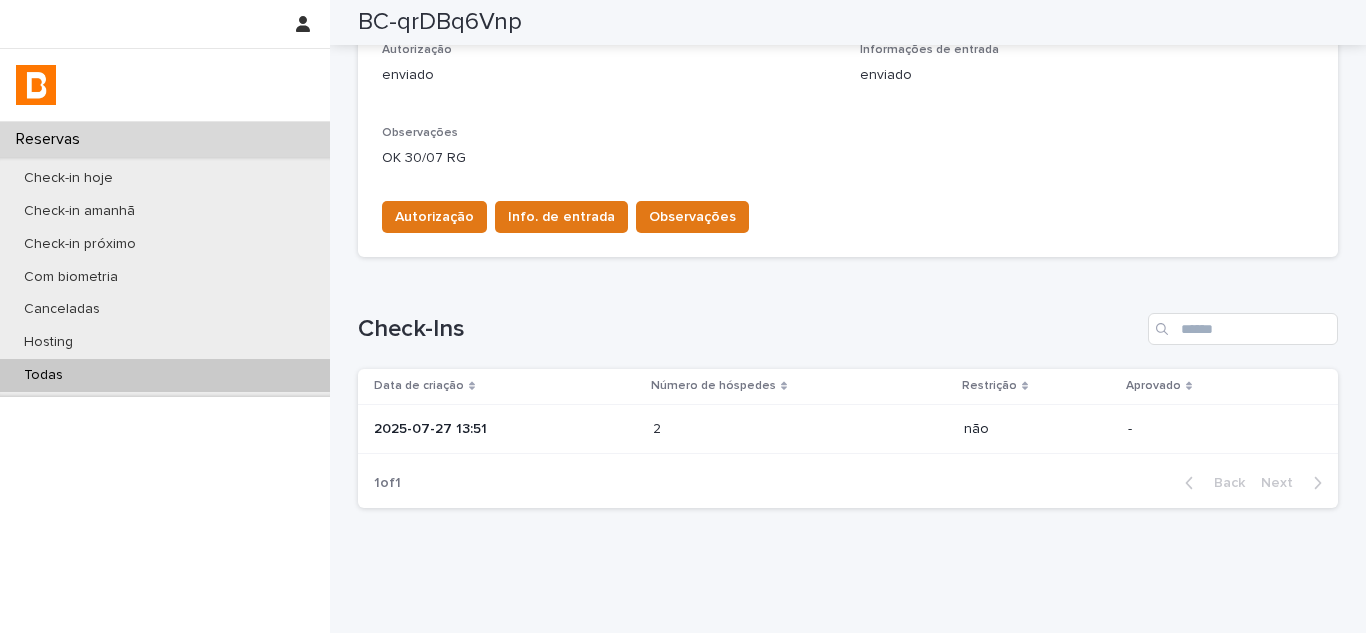 scroll, scrollTop: 631, scrollLeft: 0, axis: vertical 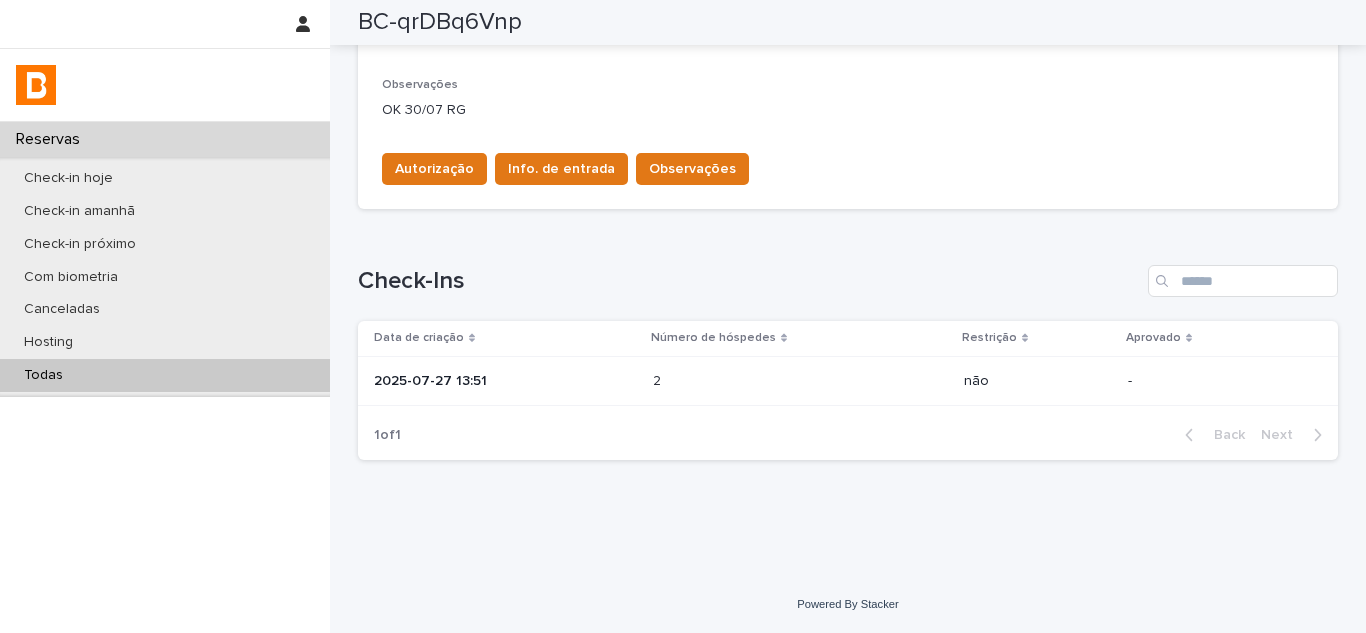 click on "2025-07-27 13:51" at bounding box center [505, 381] 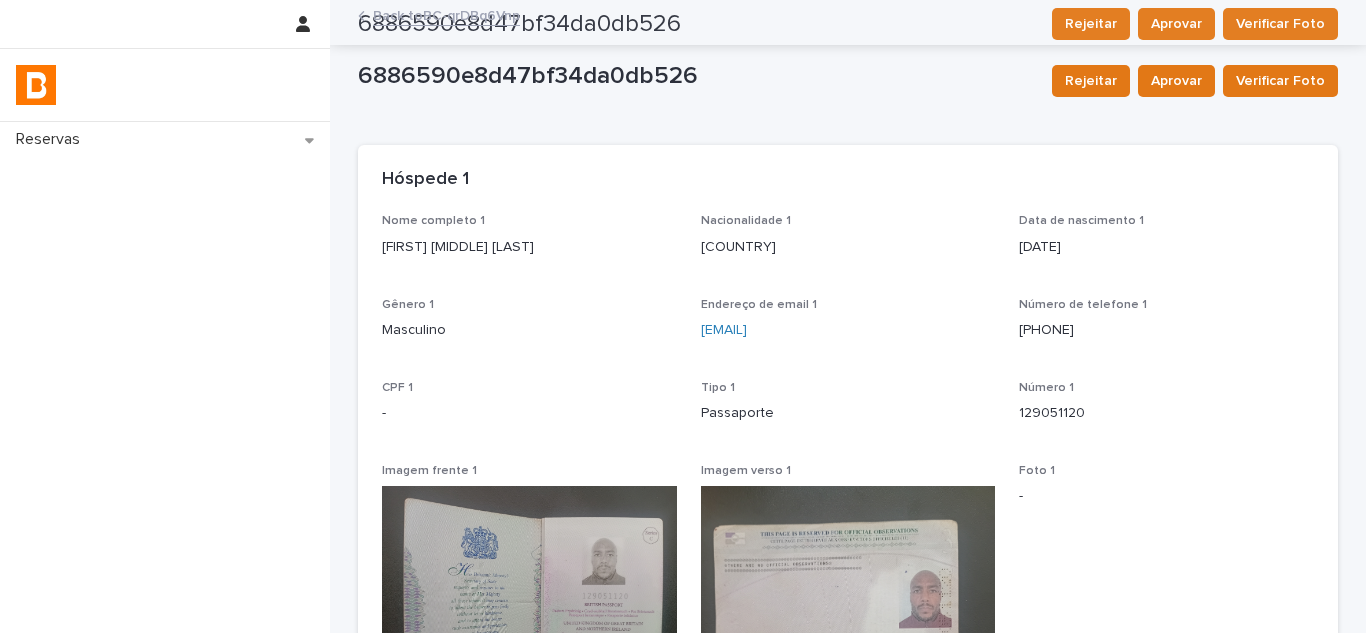 scroll, scrollTop: 0, scrollLeft: 0, axis: both 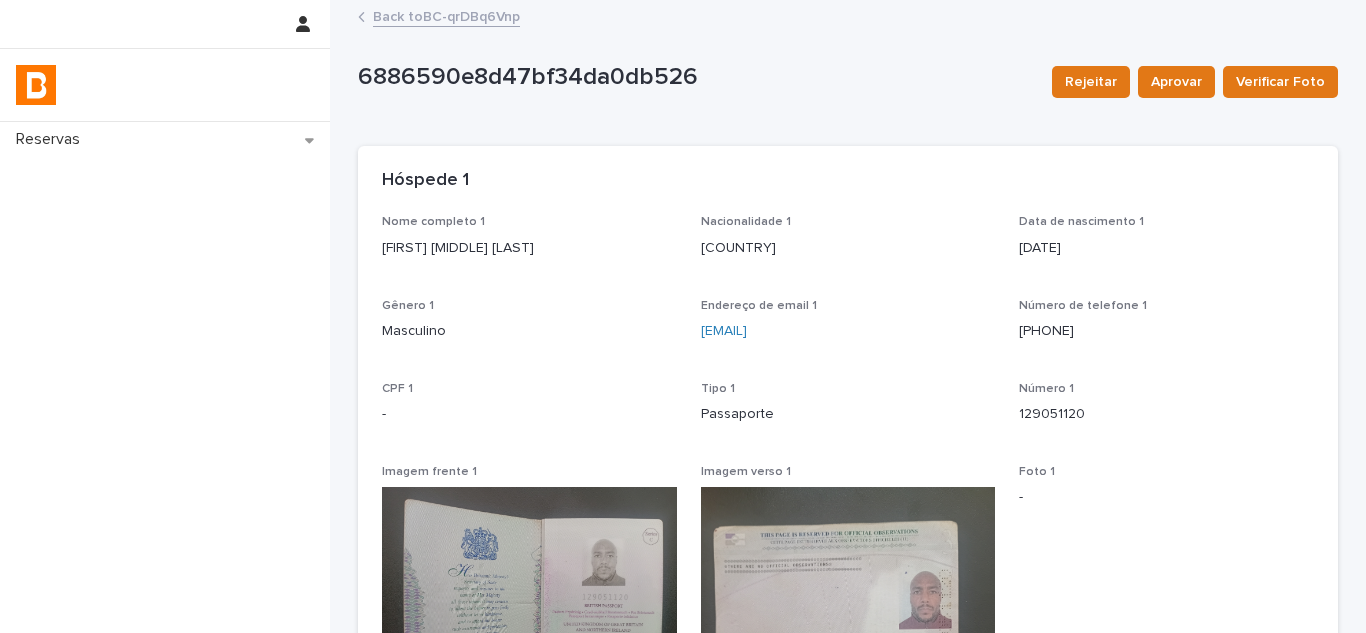 drag, startPoint x: 540, startPoint y: 261, endPoint x: 375, endPoint y: 263, distance: 165.01212 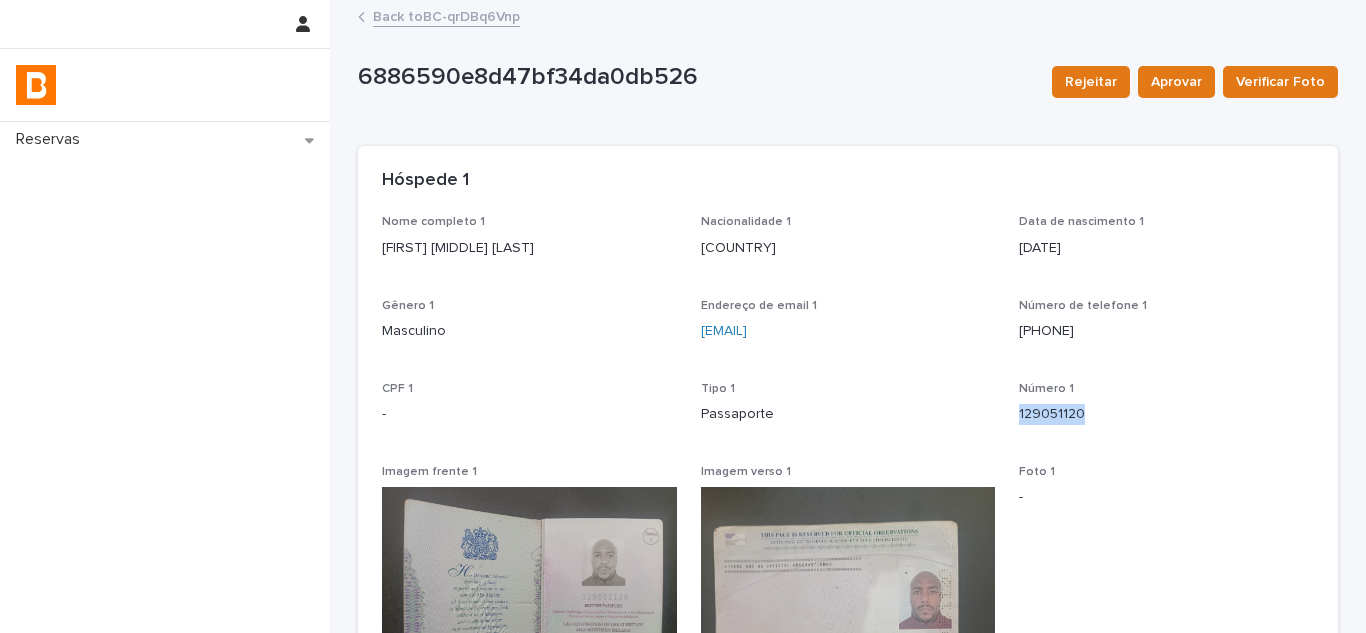 drag, startPoint x: 1082, startPoint y: 422, endPoint x: 1007, endPoint y: 425, distance: 75.059975 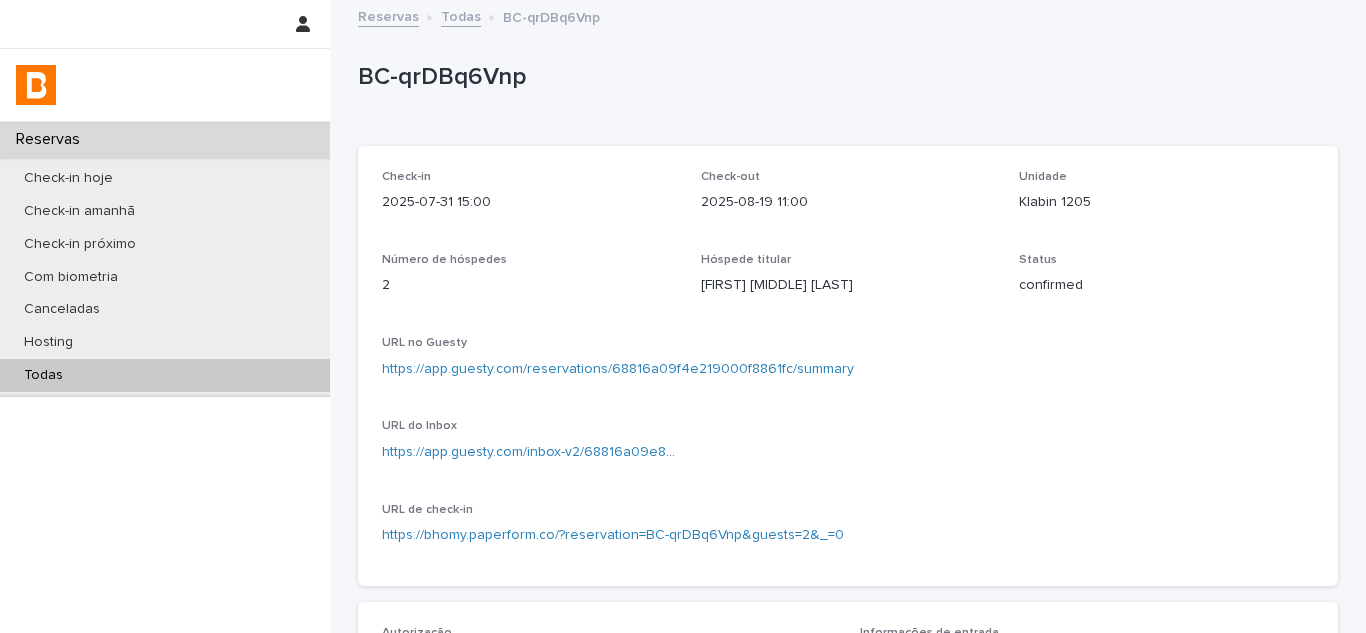 click on "Todas" at bounding box center [165, 375] 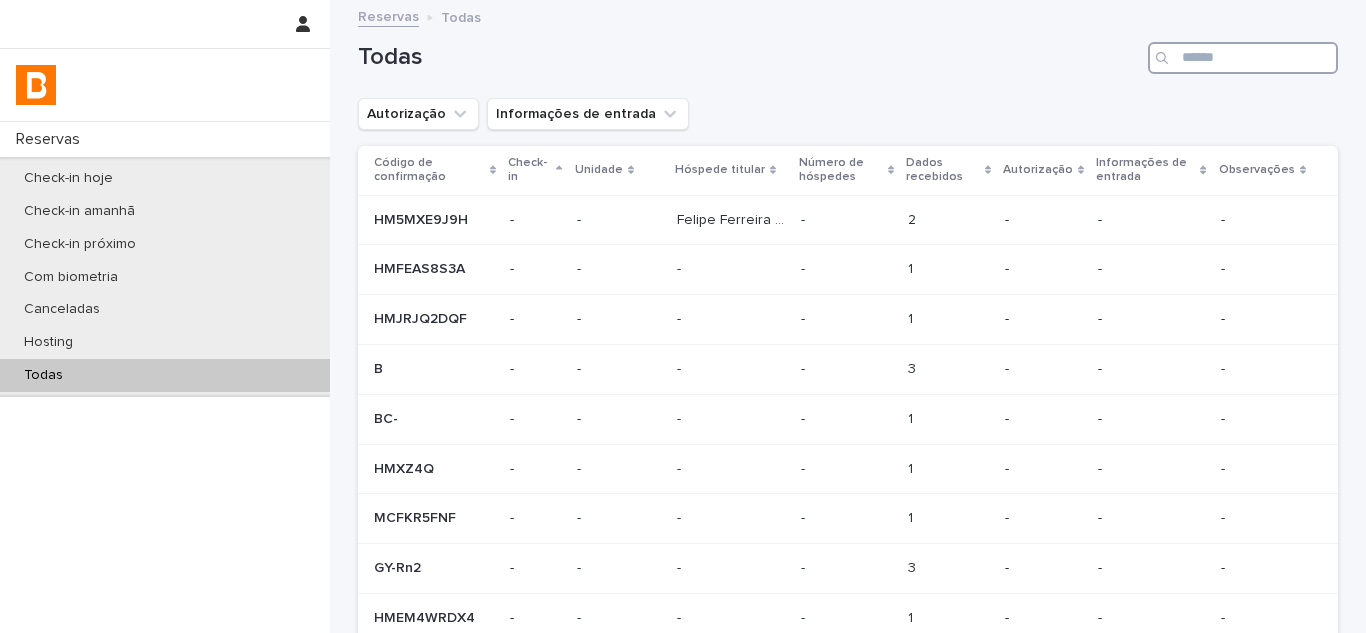click at bounding box center (1243, 58) 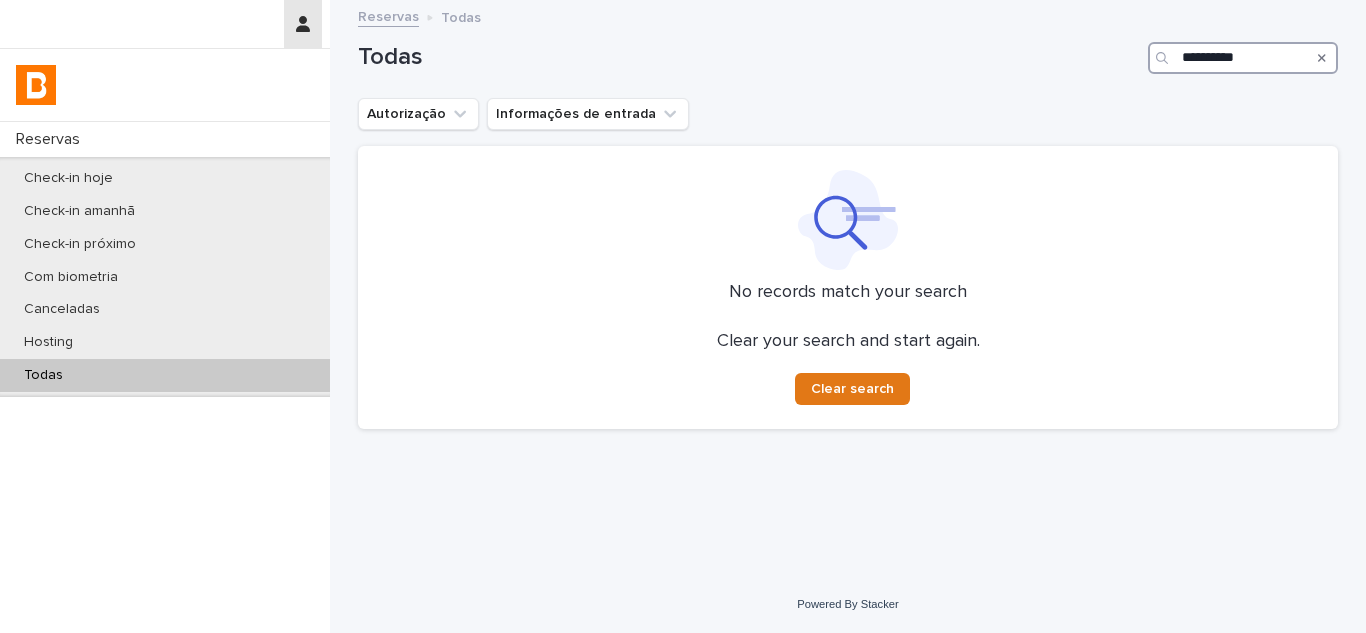 type on "**********" 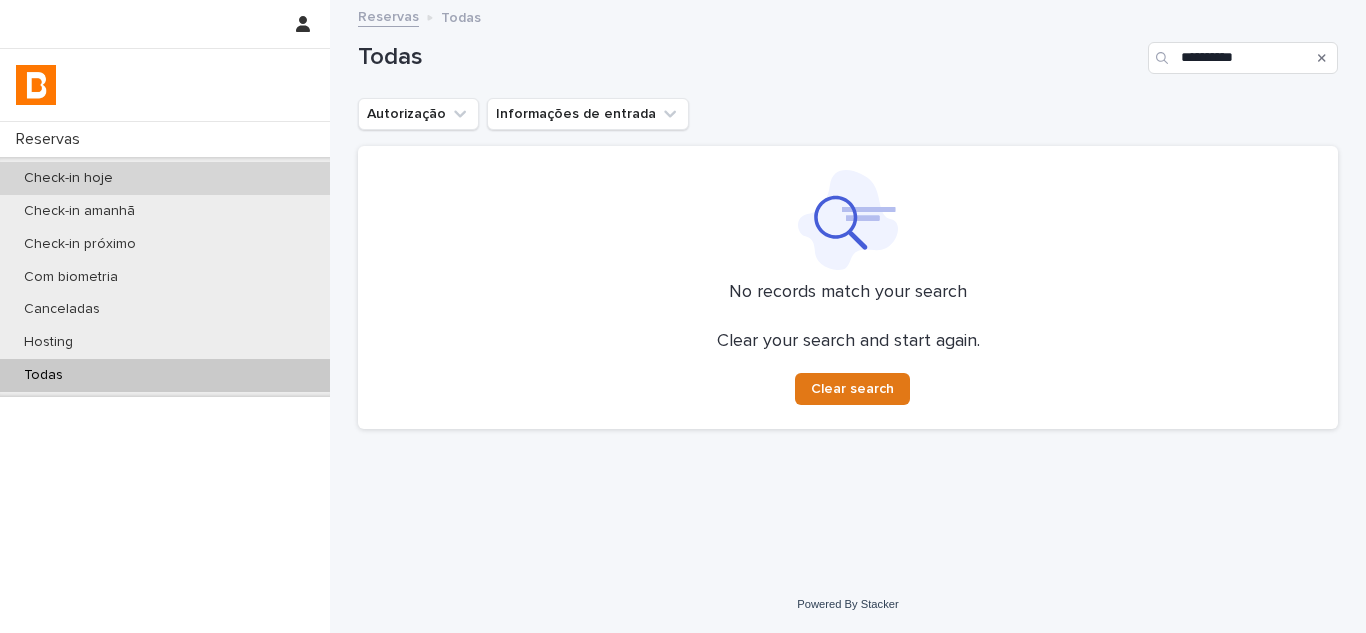 click on "Check-in hoje" at bounding box center (165, 178) 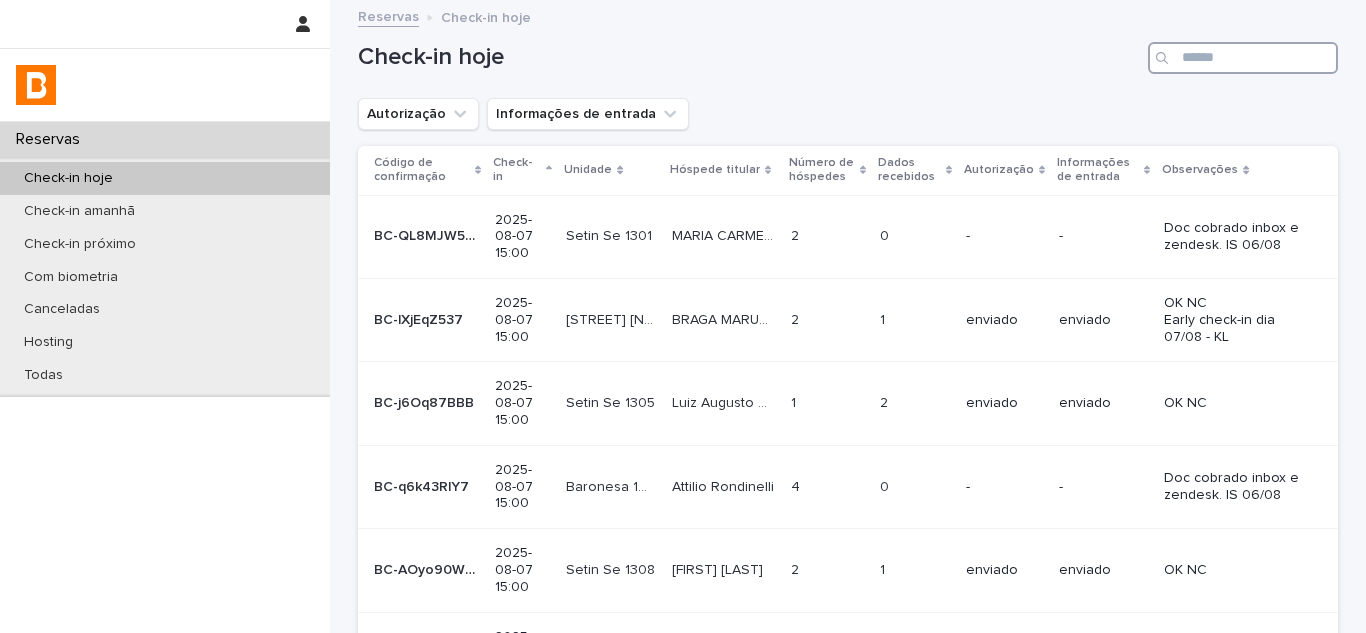 click at bounding box center (1243, 58) 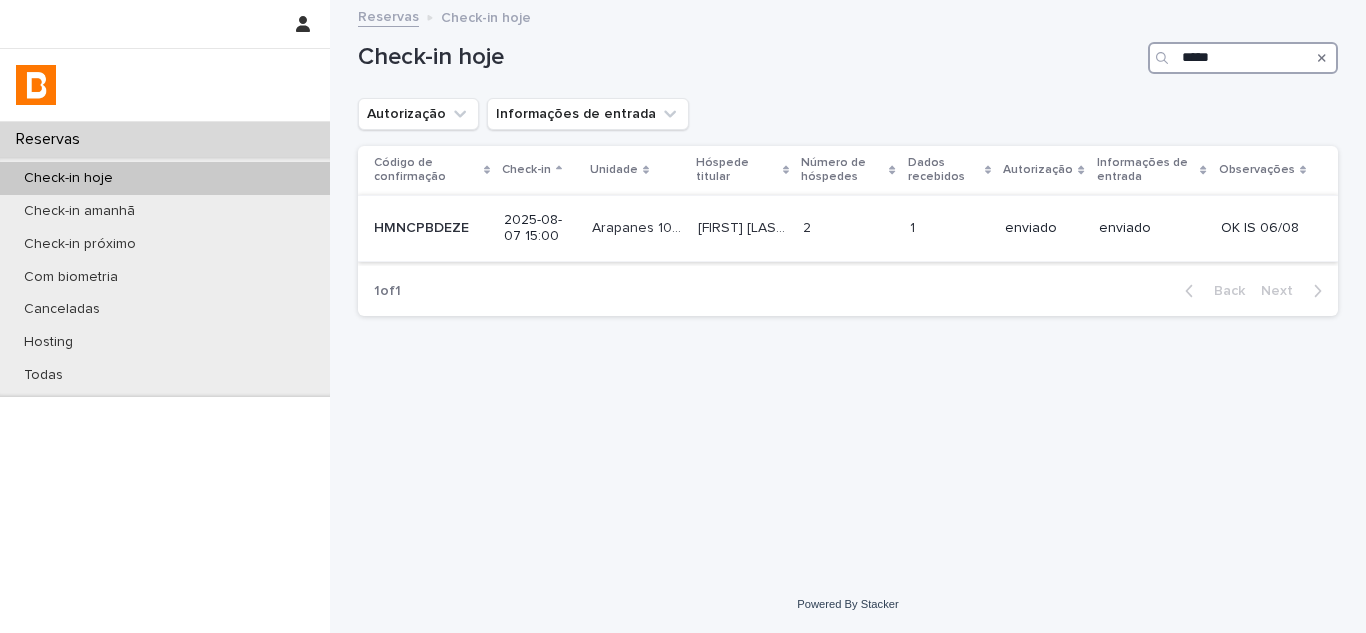 type on "*****" 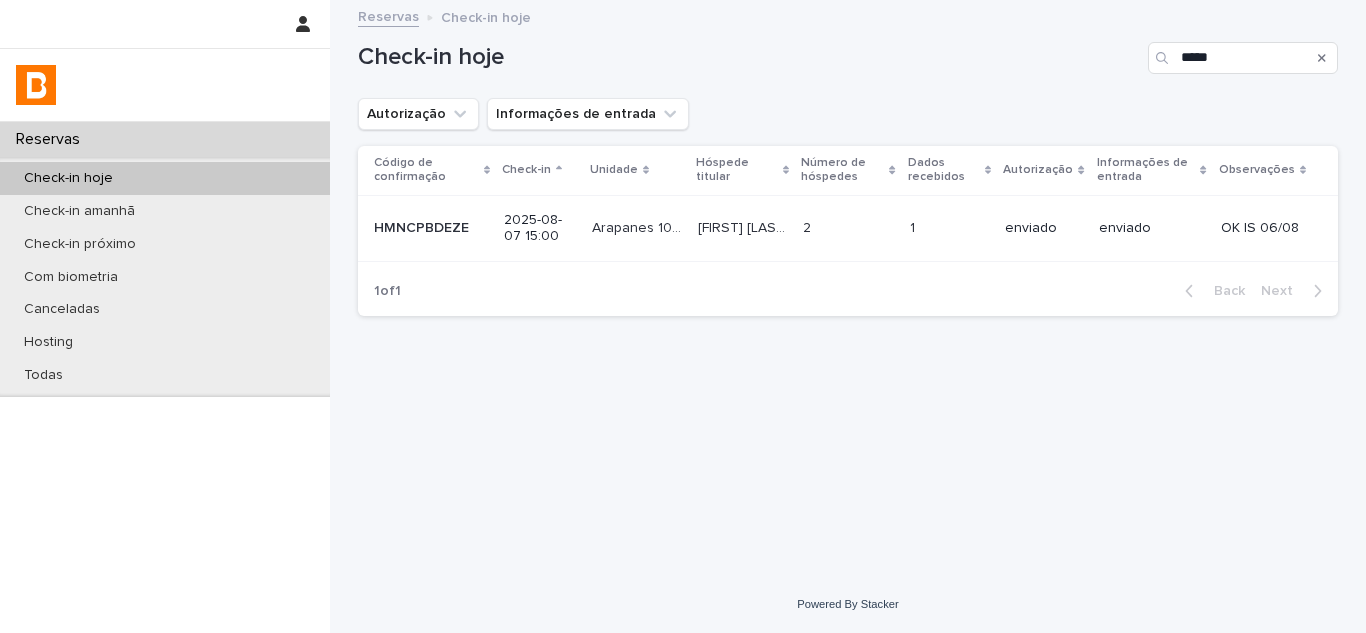 click on "2" at bounding box center [809, 226] 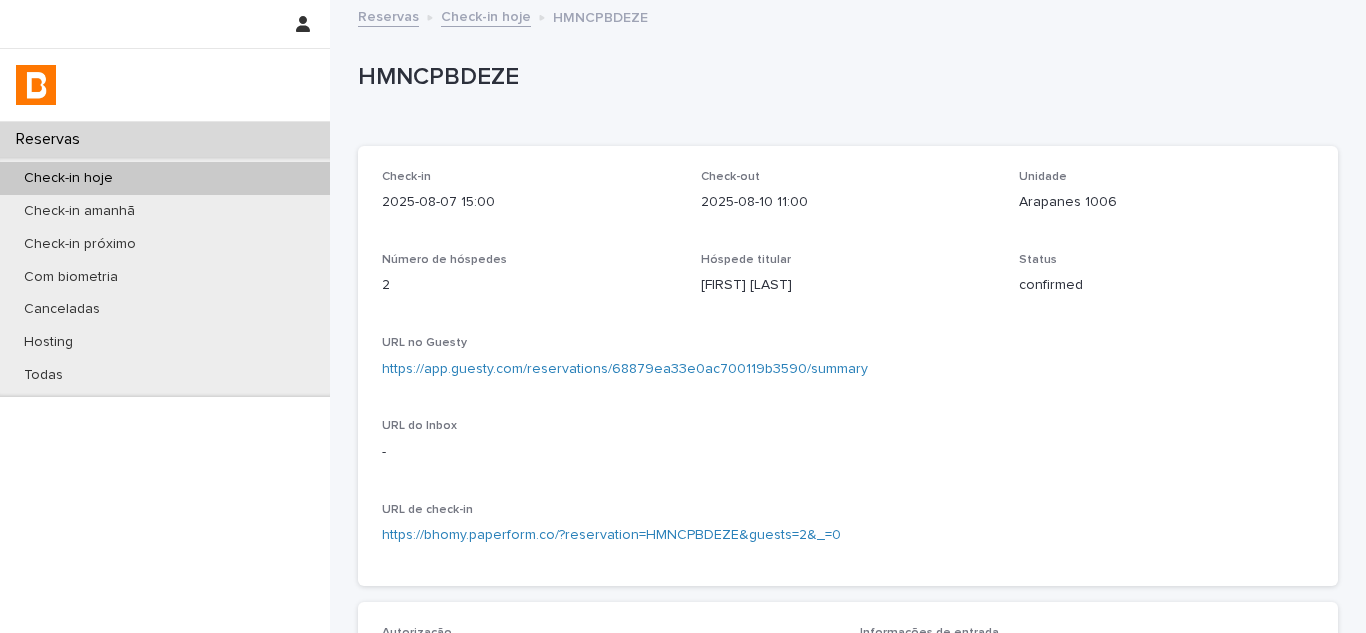 click on "https://app.guesty.com/reservations/68879ea33e0ac700119b3590/summary" at bounding box center [625, 369] 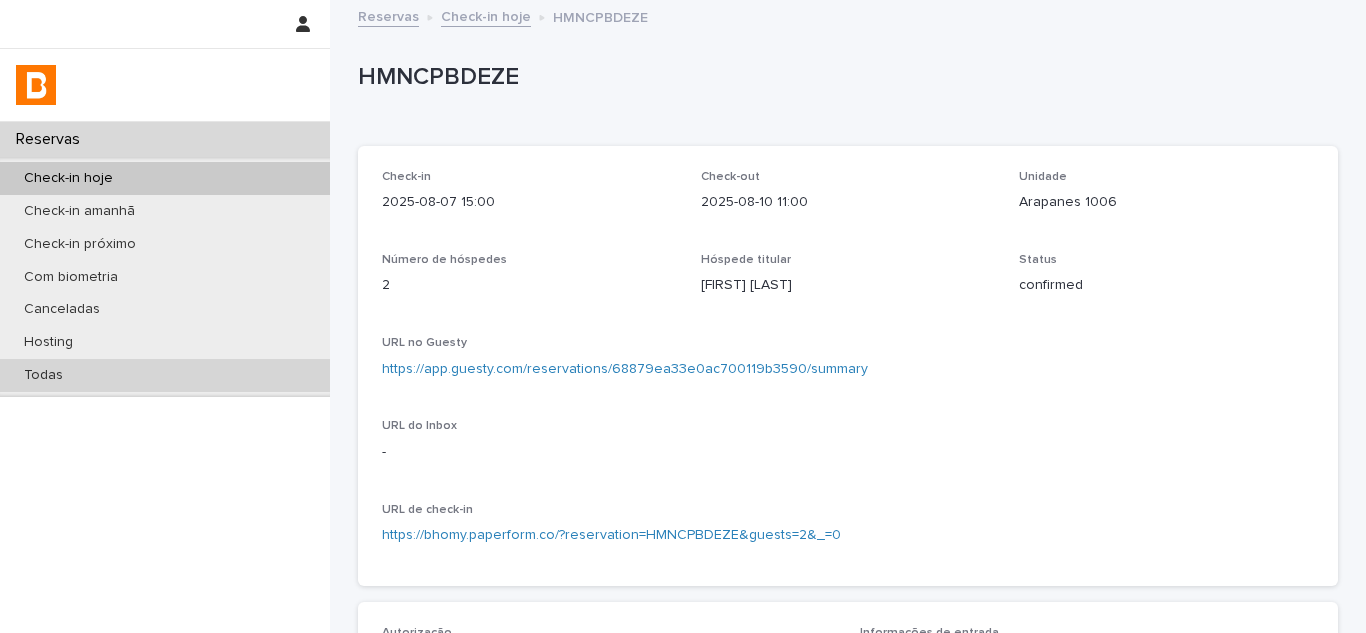 click on "Todas" at bounding box center [165, 375] 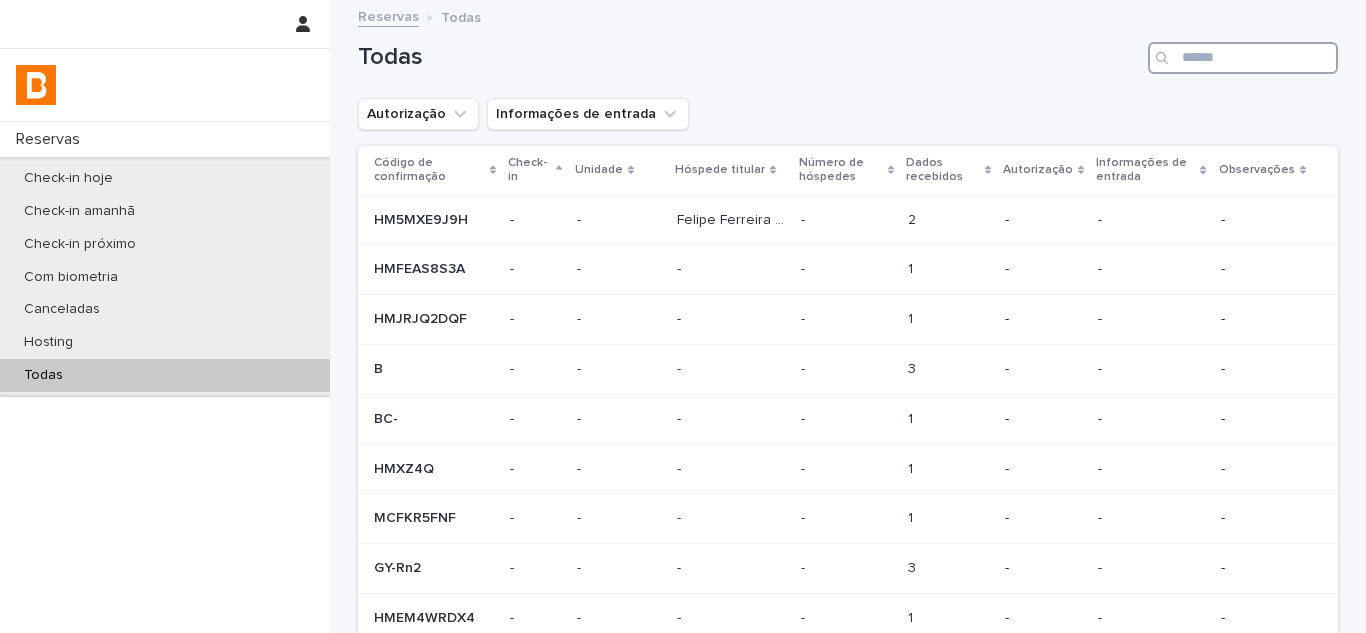 click at bounding box center (1243, 58) 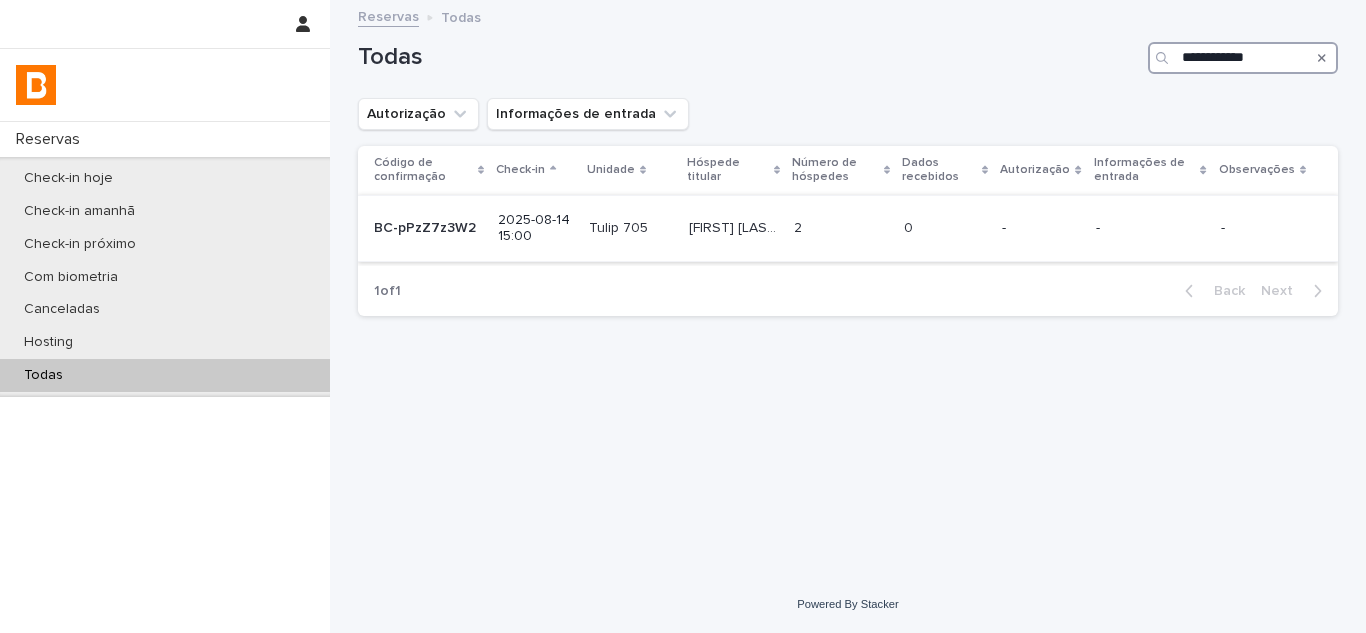 type on "**********" 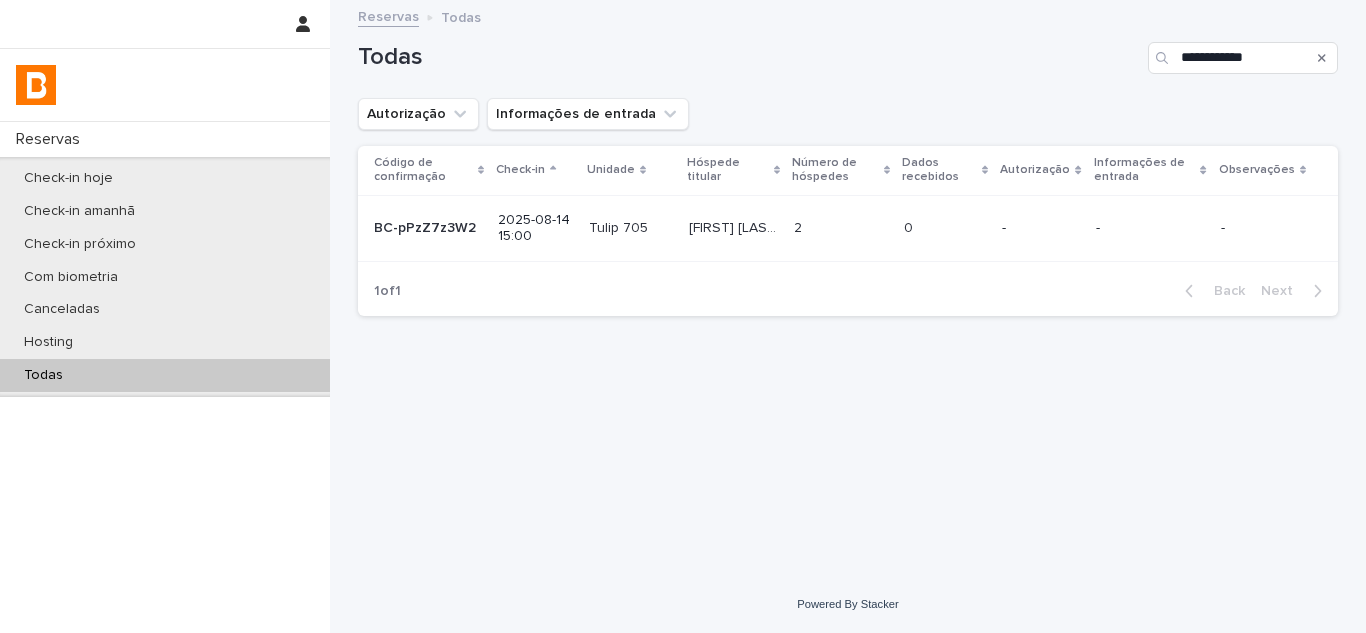 click on "2 2" at bounding box center (841, 228) 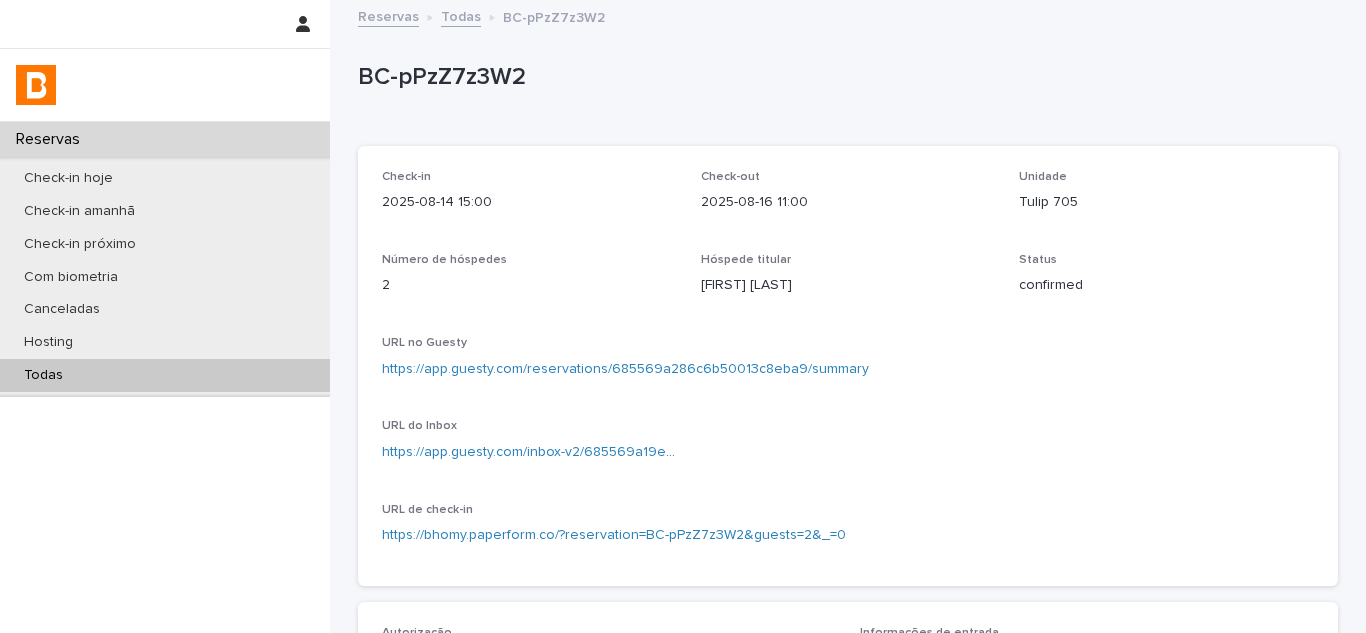 click on "Tulip 705" at bounding box center [1166, 202] 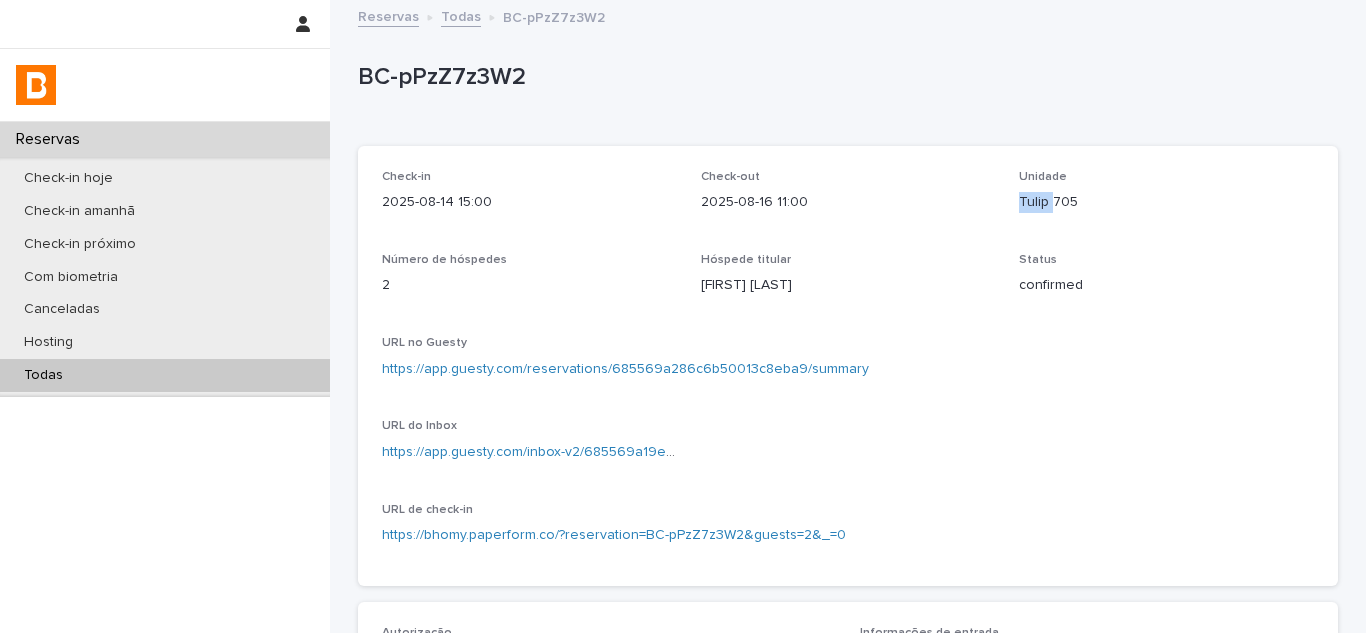 click on "Tulip 705" at bounding box center [1166, 202] 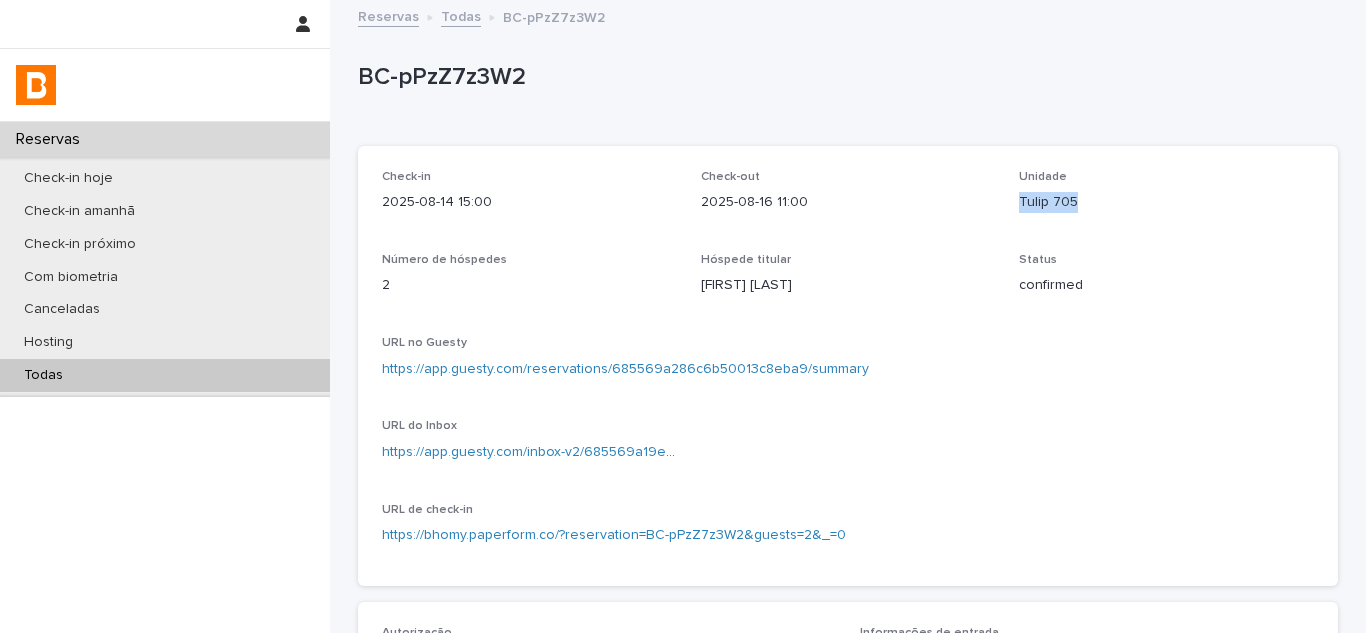 click on "Tulip 705" at bounding box center [1166, 202] 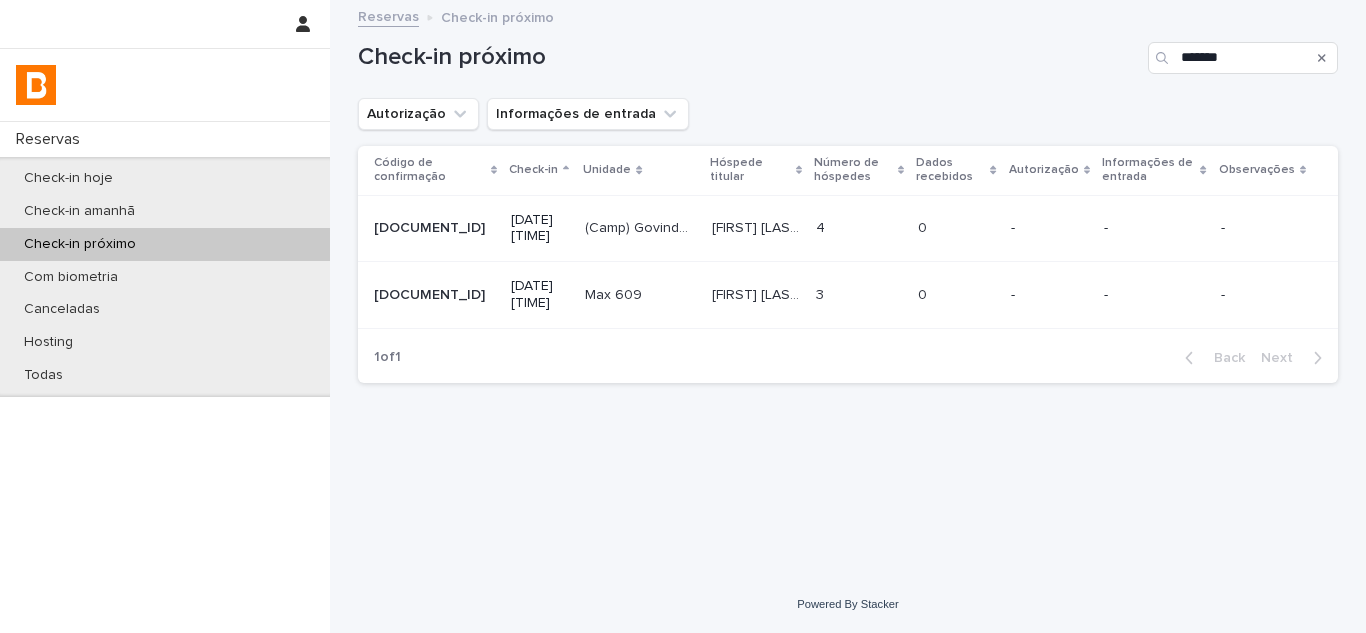 click on "Check-in hoje" at bounding box center [165, 178] 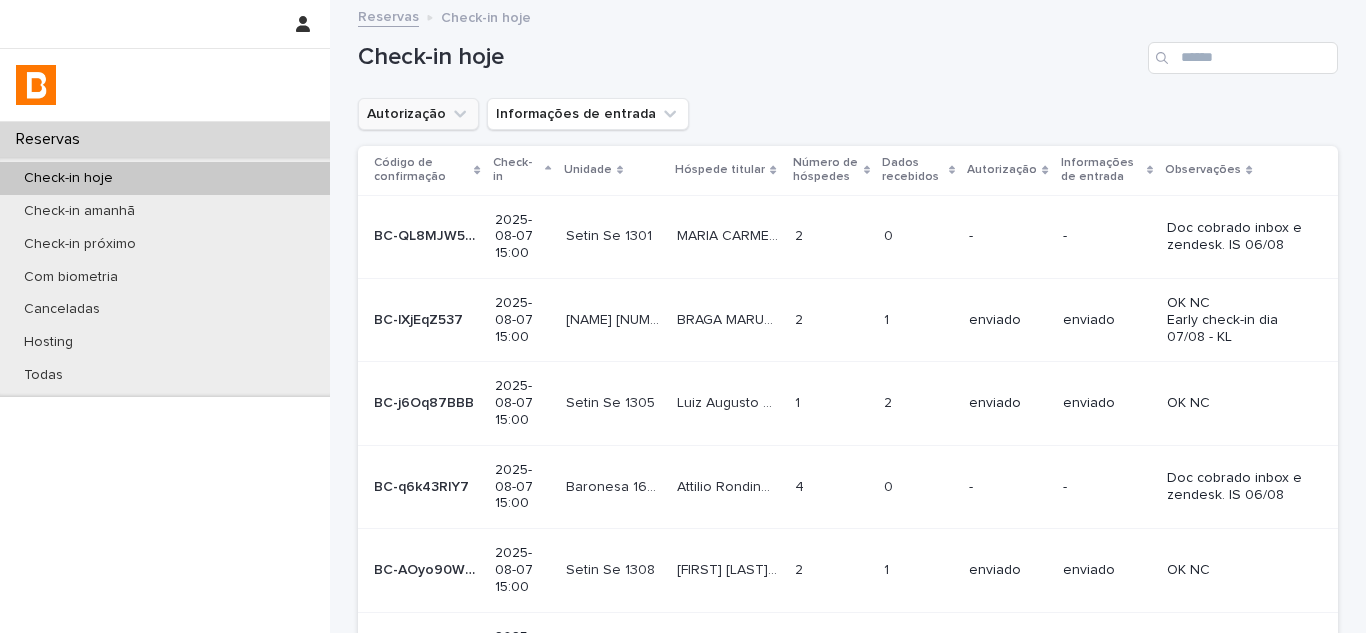 click on "Autorização" at bounding box center (418, 114) 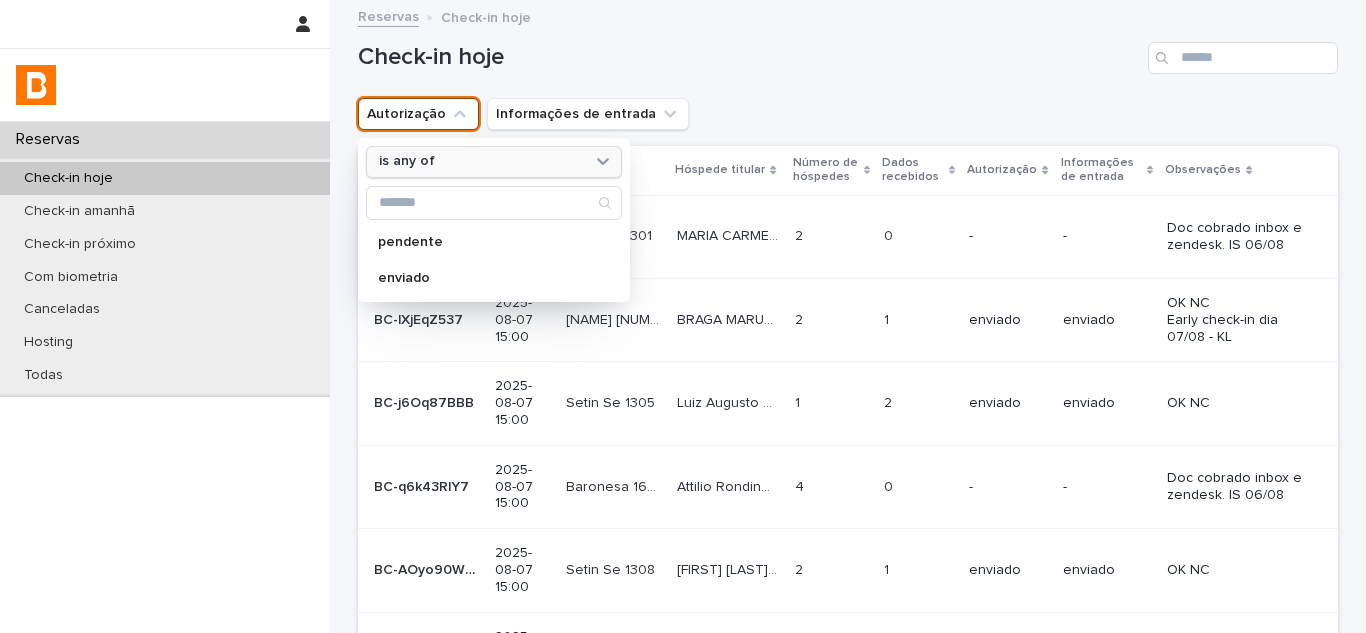 click on "is any of" at bounding box center [481, 161] 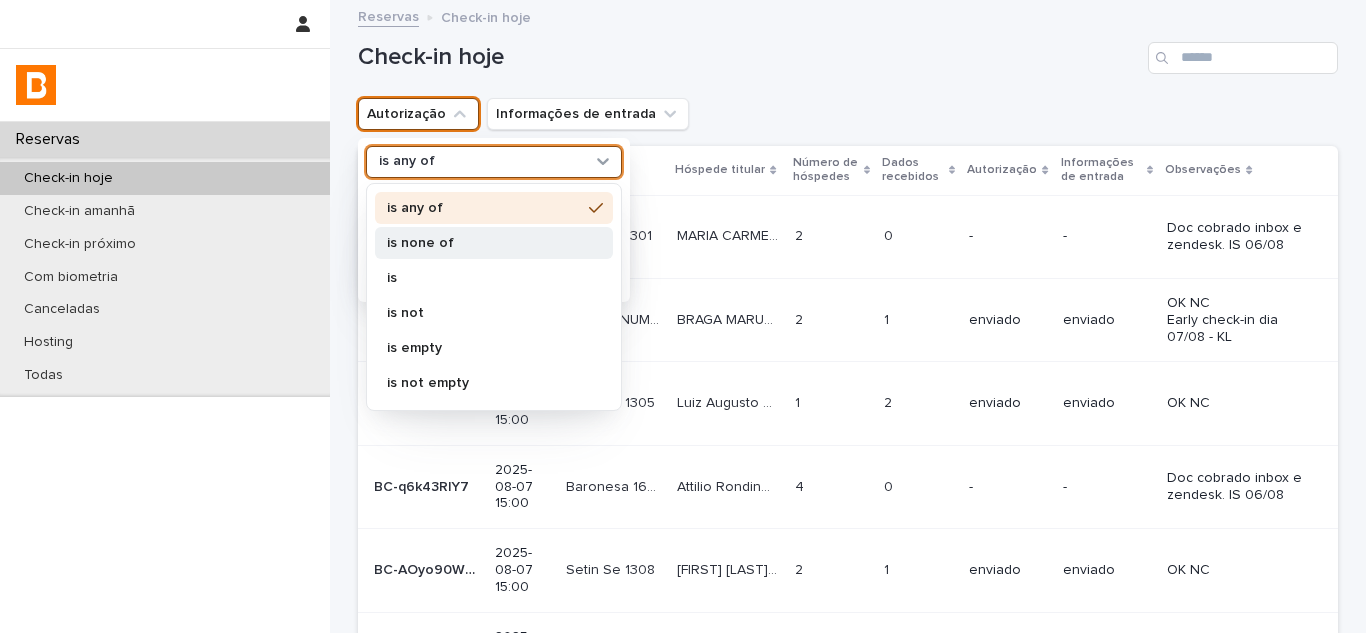 click on "is none of" at bounding box center [494, 243] 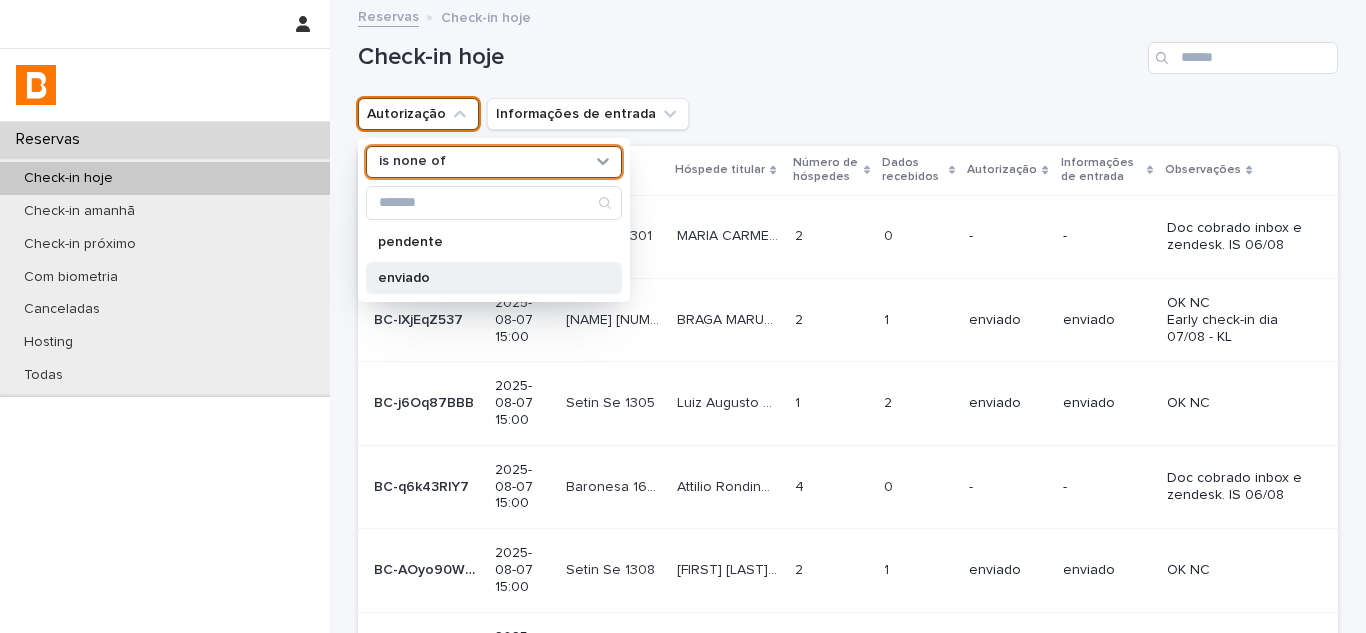 click on "enviado" at bounding box center [484, 278] 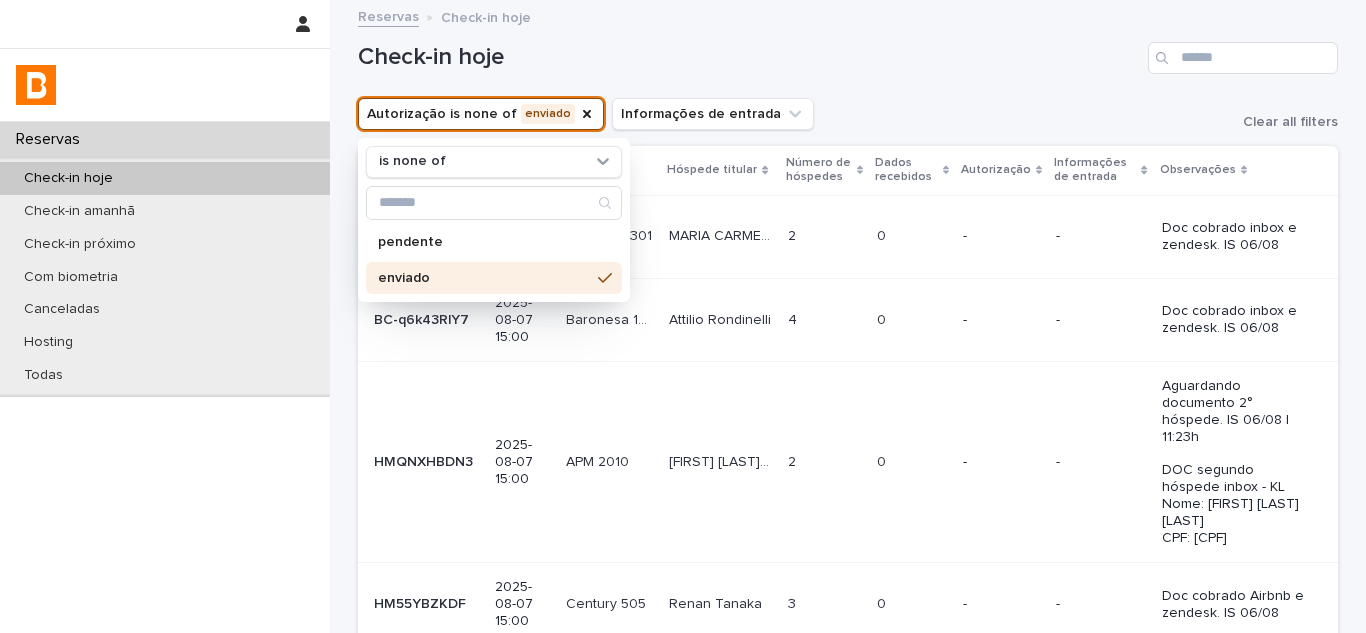 click on "Autorização is none of enviado is none of pendente enviado Informações de entrada Clear all filters" at bounding box center [848, 114] 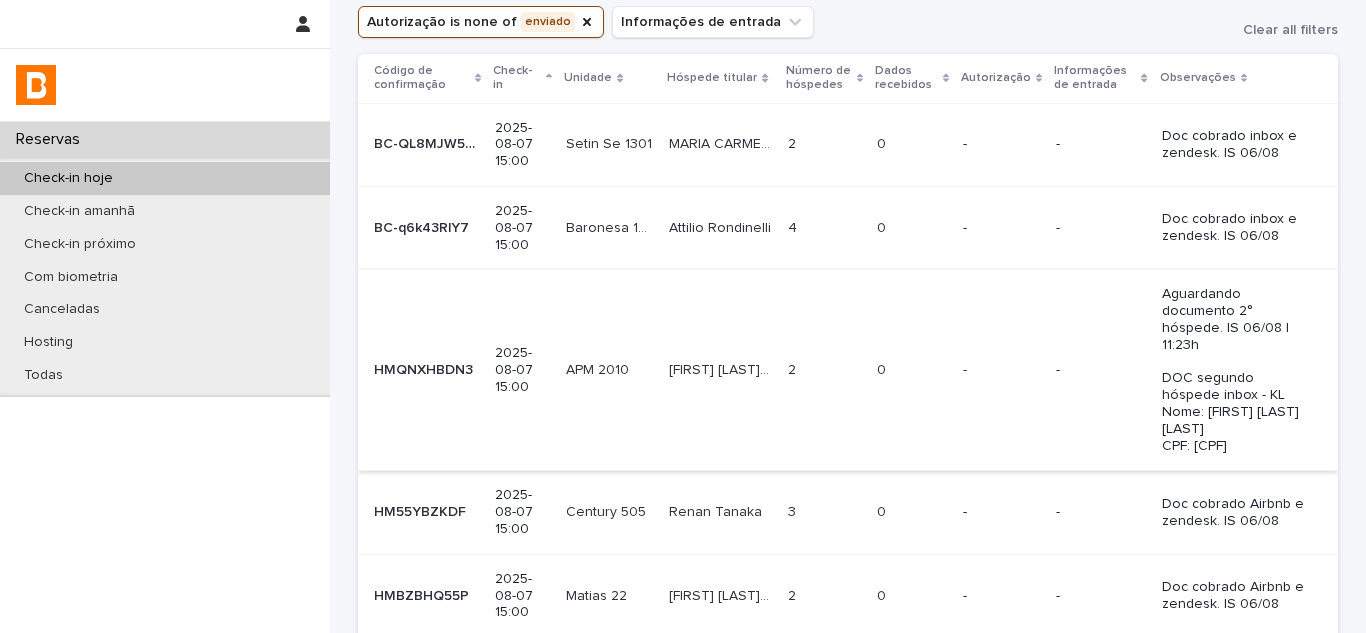 scroll, scrollTop: 0, scrollLeft: 0, axis: both 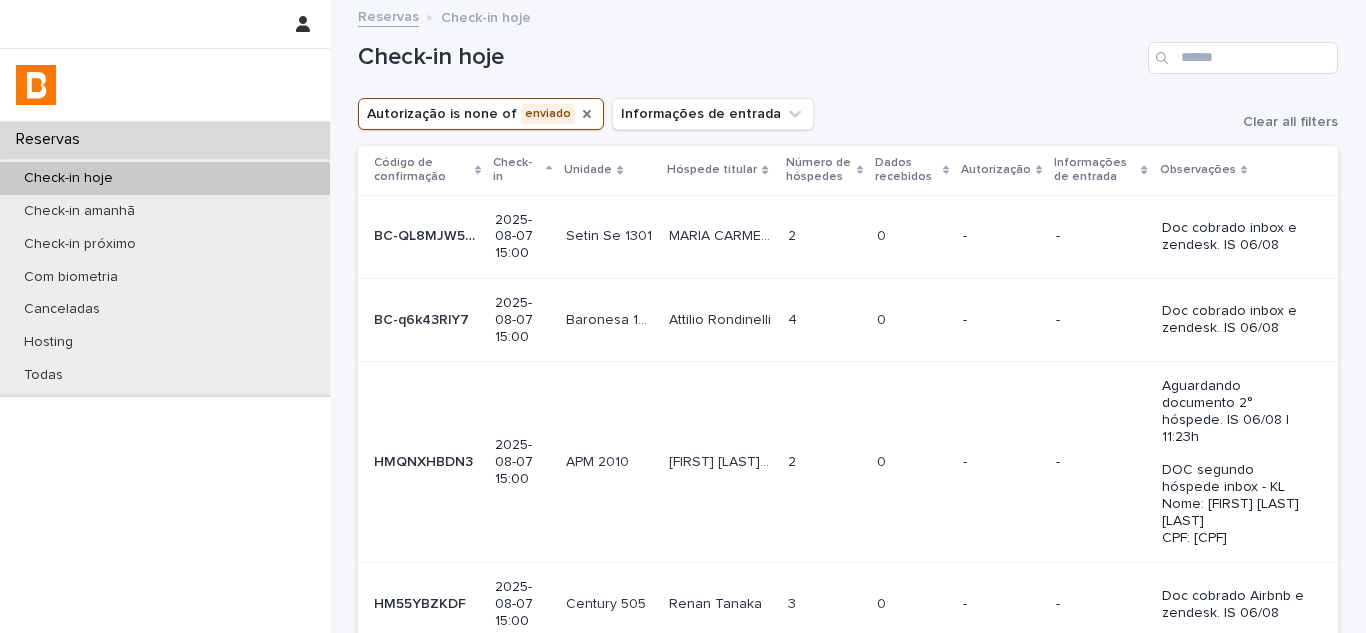 click 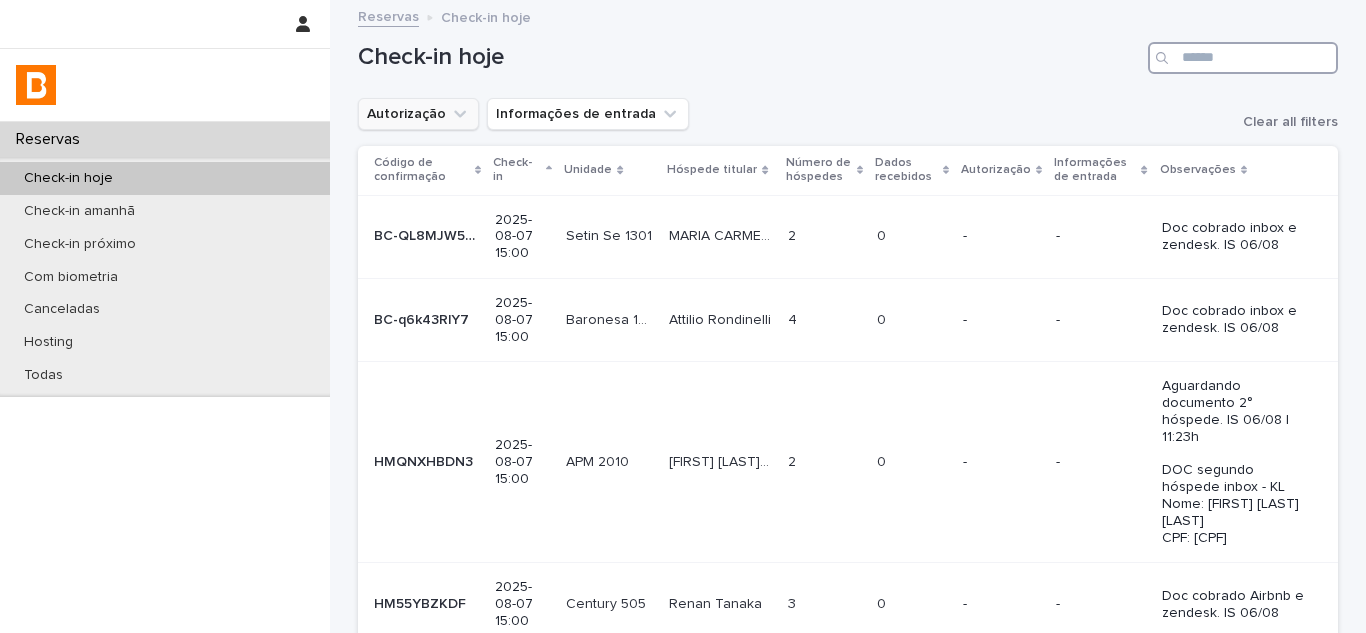 click at bounding box center [1243, 58] 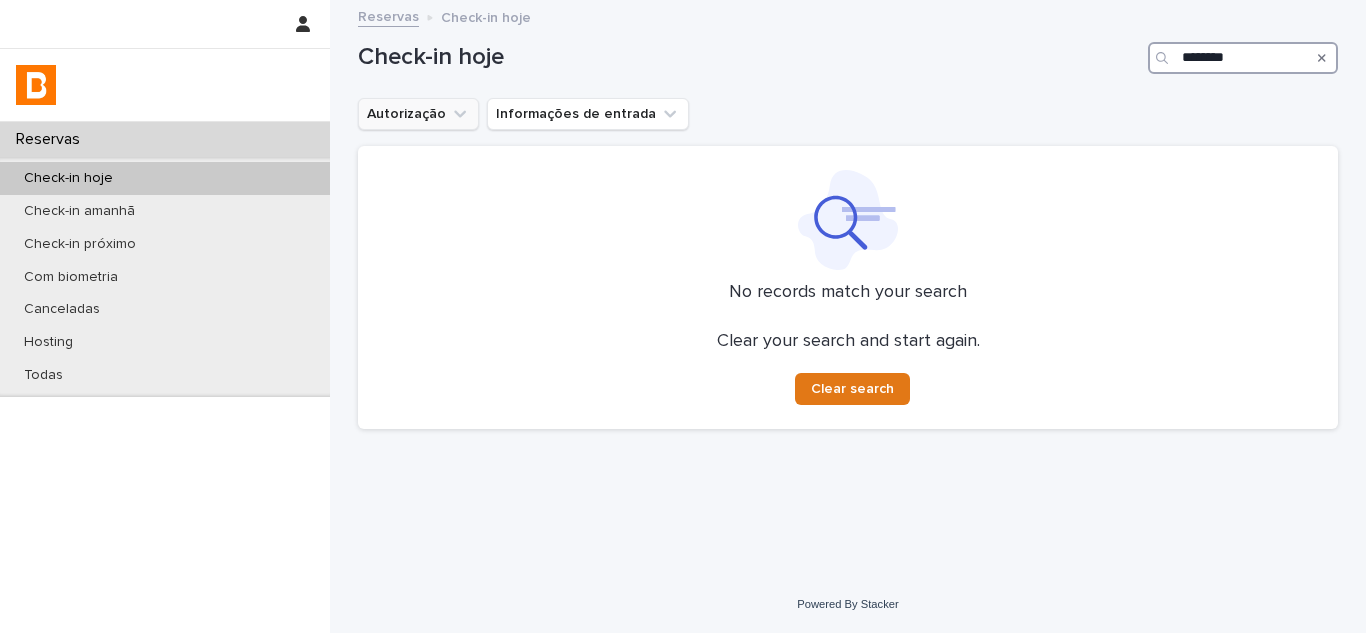 click on "********" at bounding box center (1243, 58) 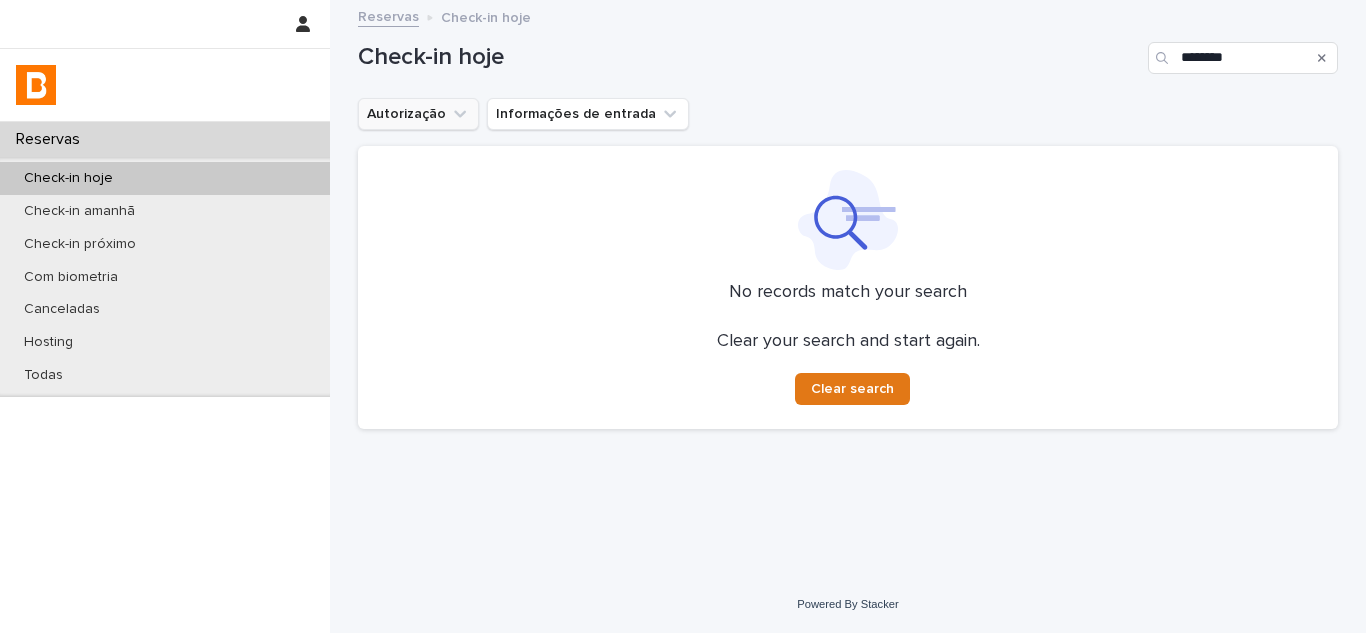 click on "Autorização Informações de entrada" at bounding box center [848, 114] 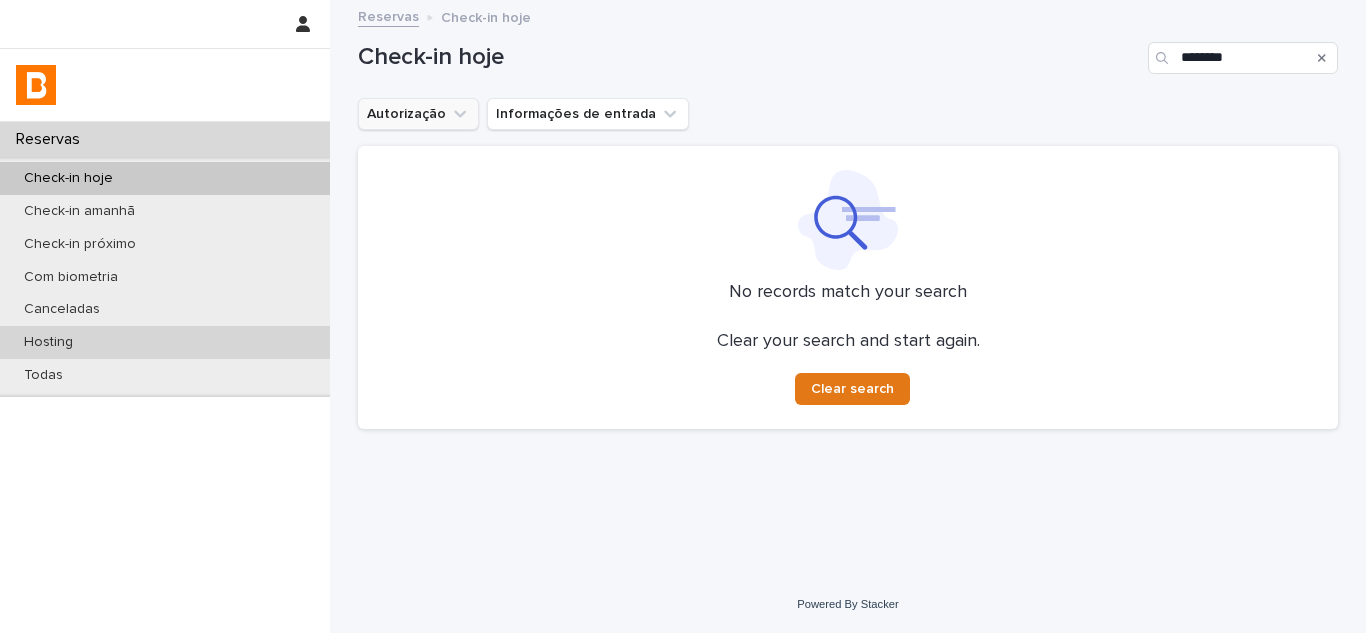 click on "Hosting" at bounding box center (165, 342) 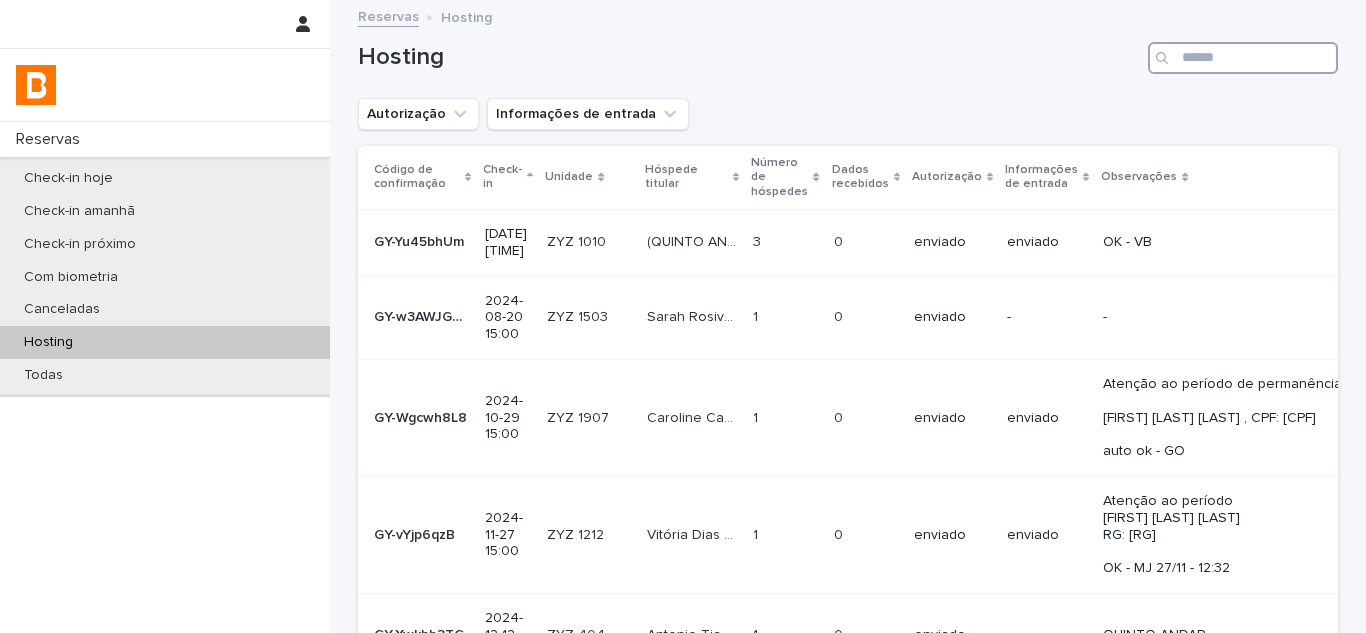 click at bounding box center [1243, 58] 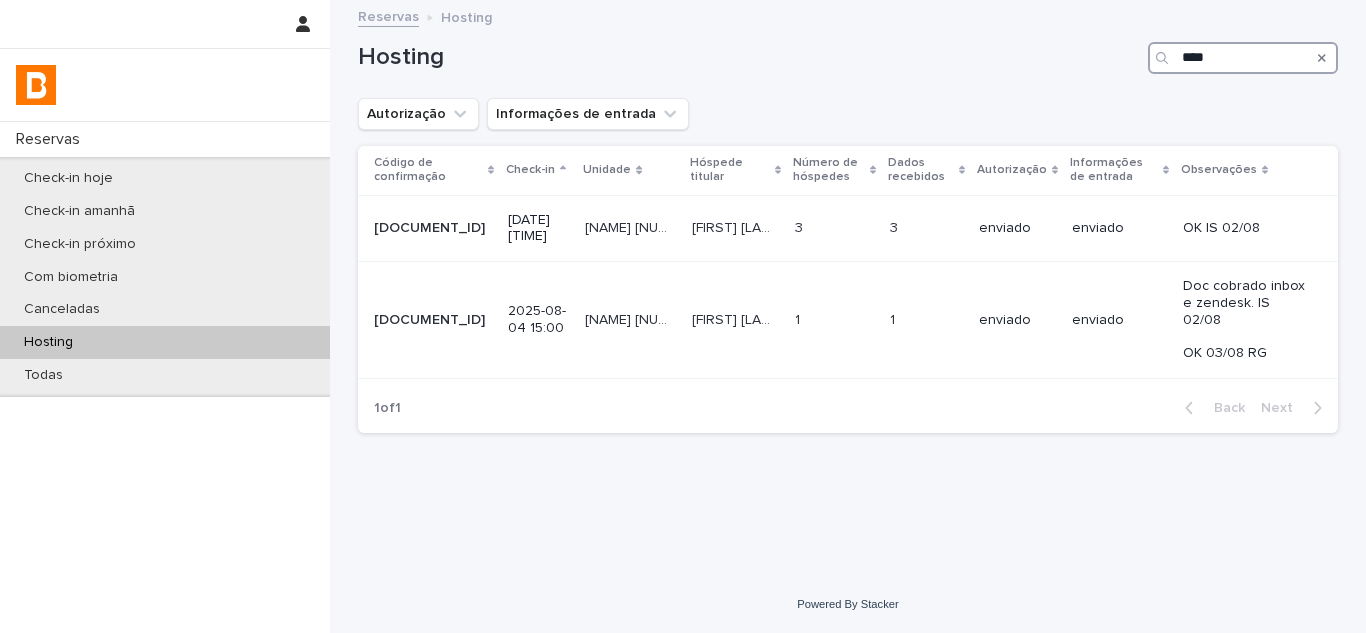 type on "****" 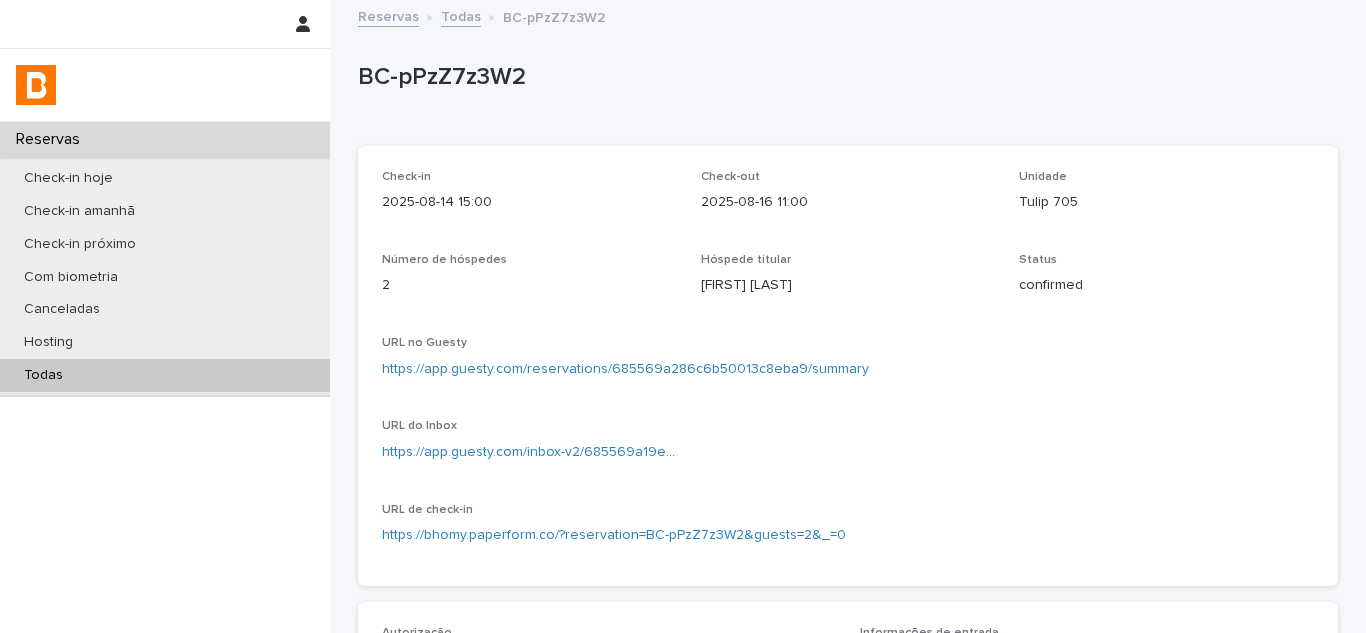 scroll, scrollTop: 0, scrollLeft: 0, axis: both 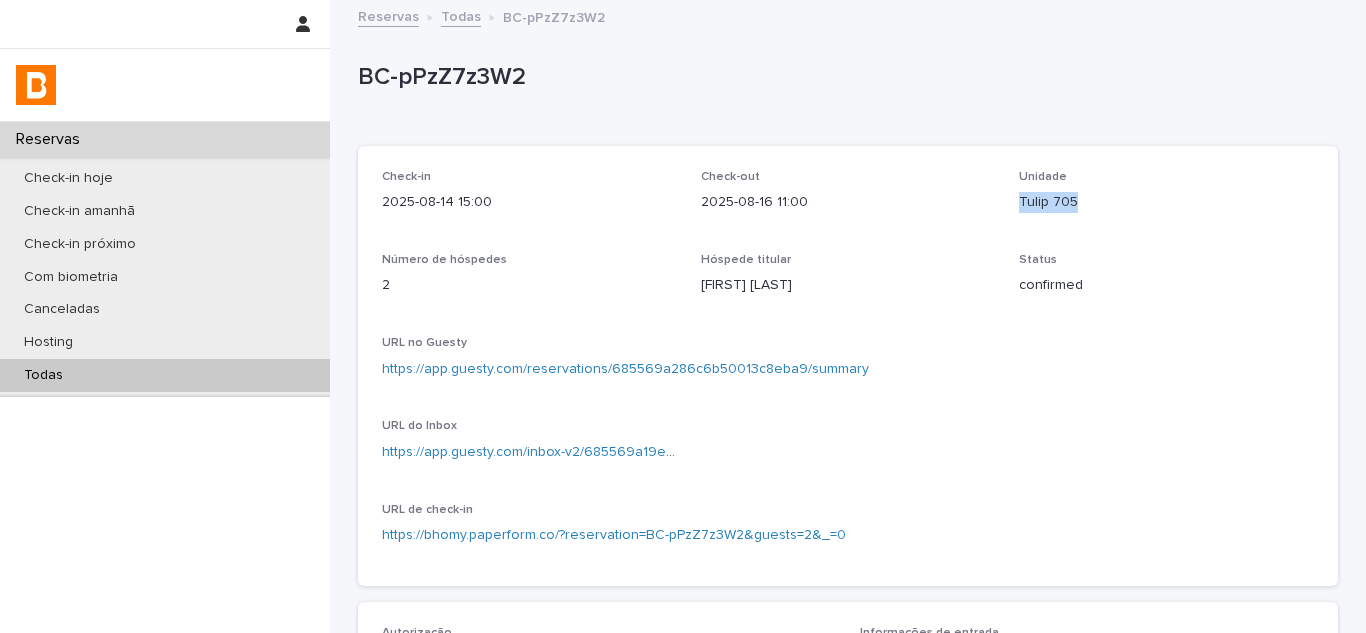 click on "Reservas Check-in hoje Check-in amanhã Check-in próximo Com biometria Canceladas Hosting Todas" at bounding box center (165, 377) 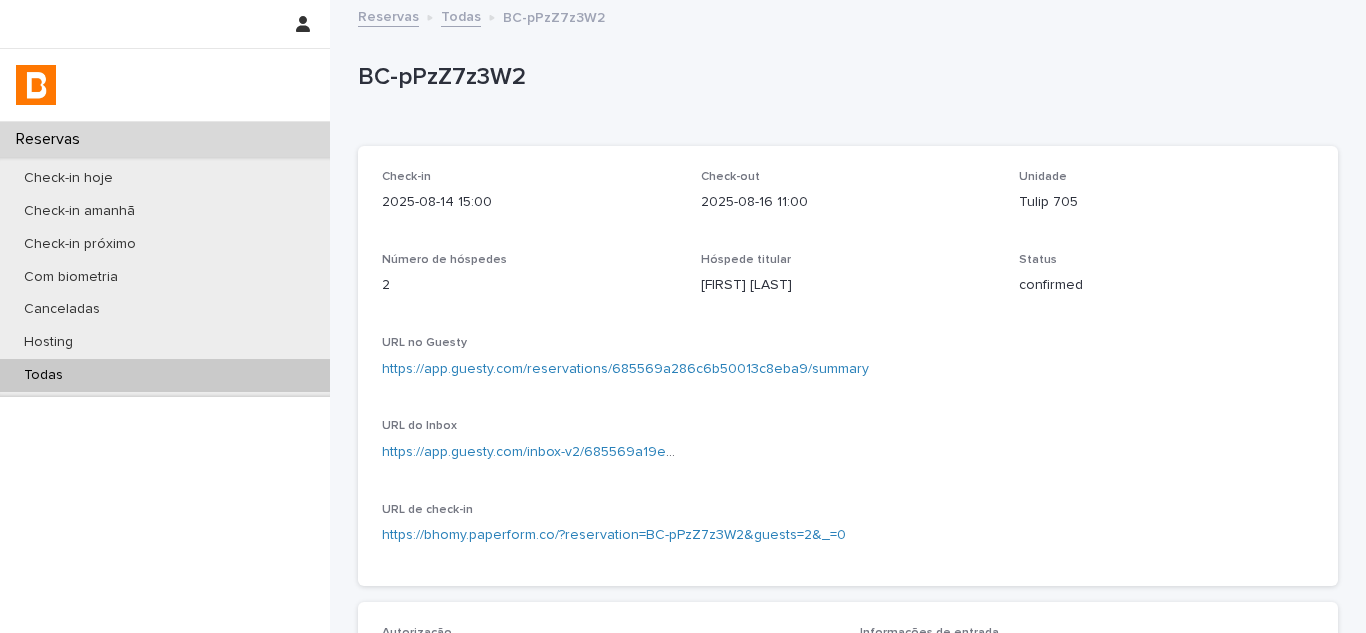 click on "Todas" at bounding box center [165, 375] 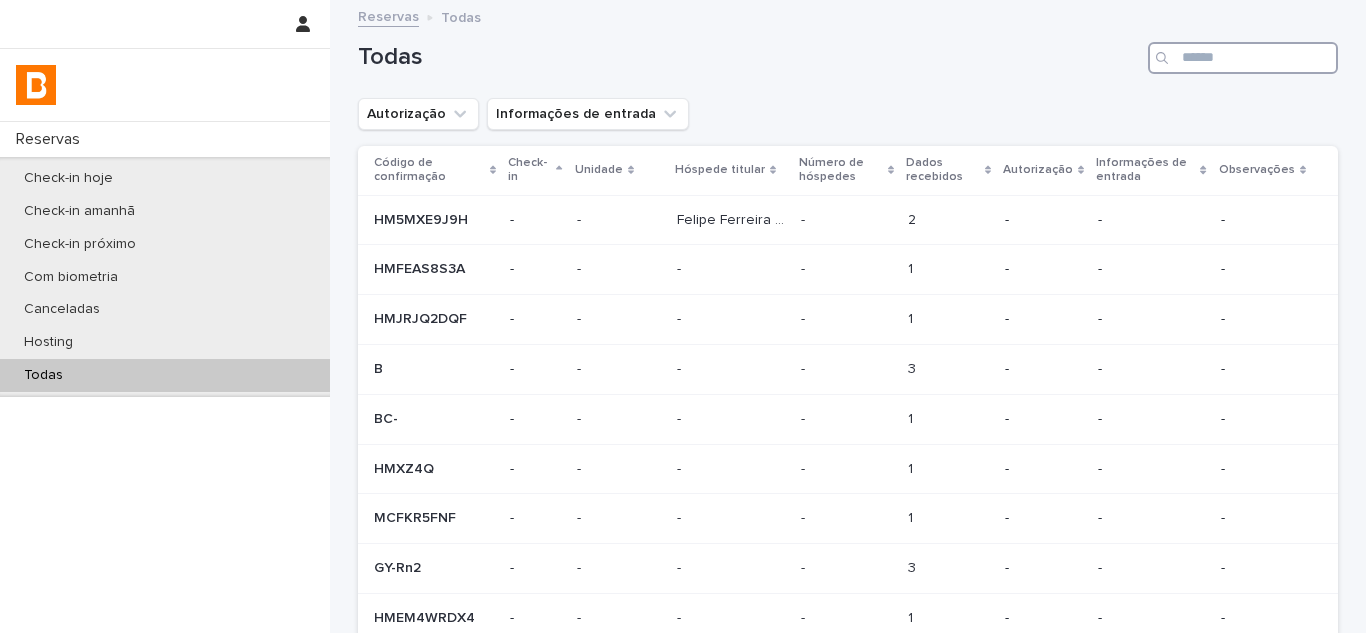 click at bounding box center (1243, 58) 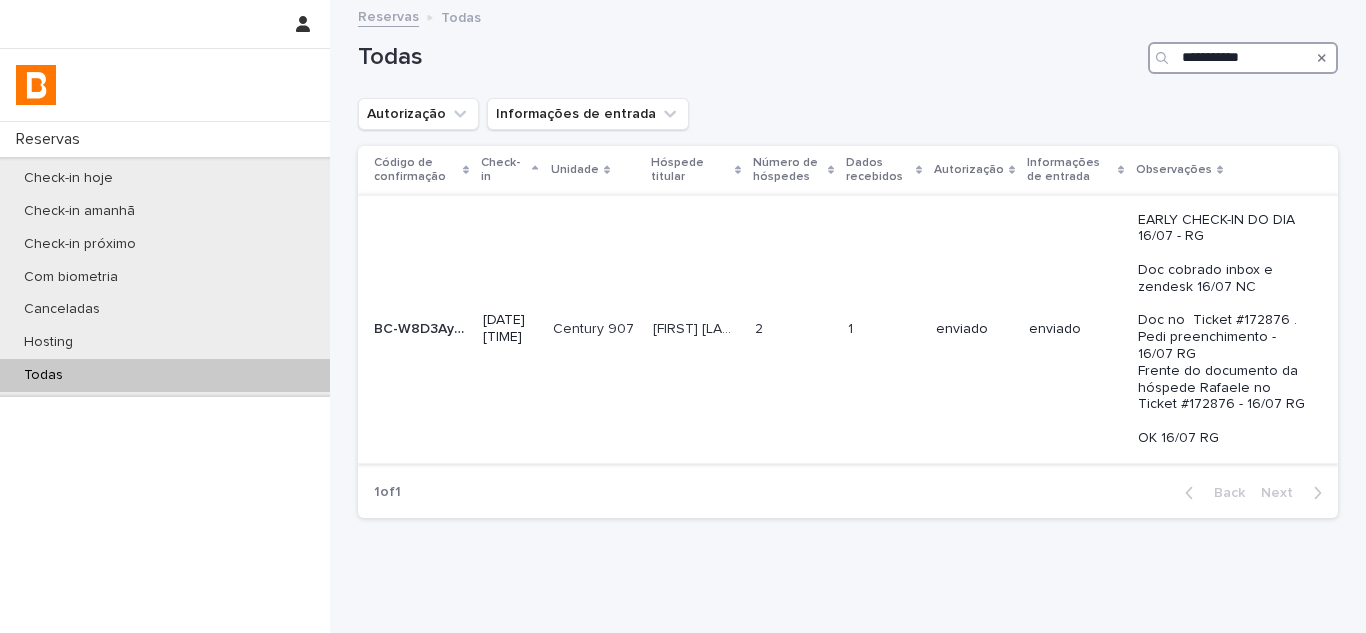 type on "**********" 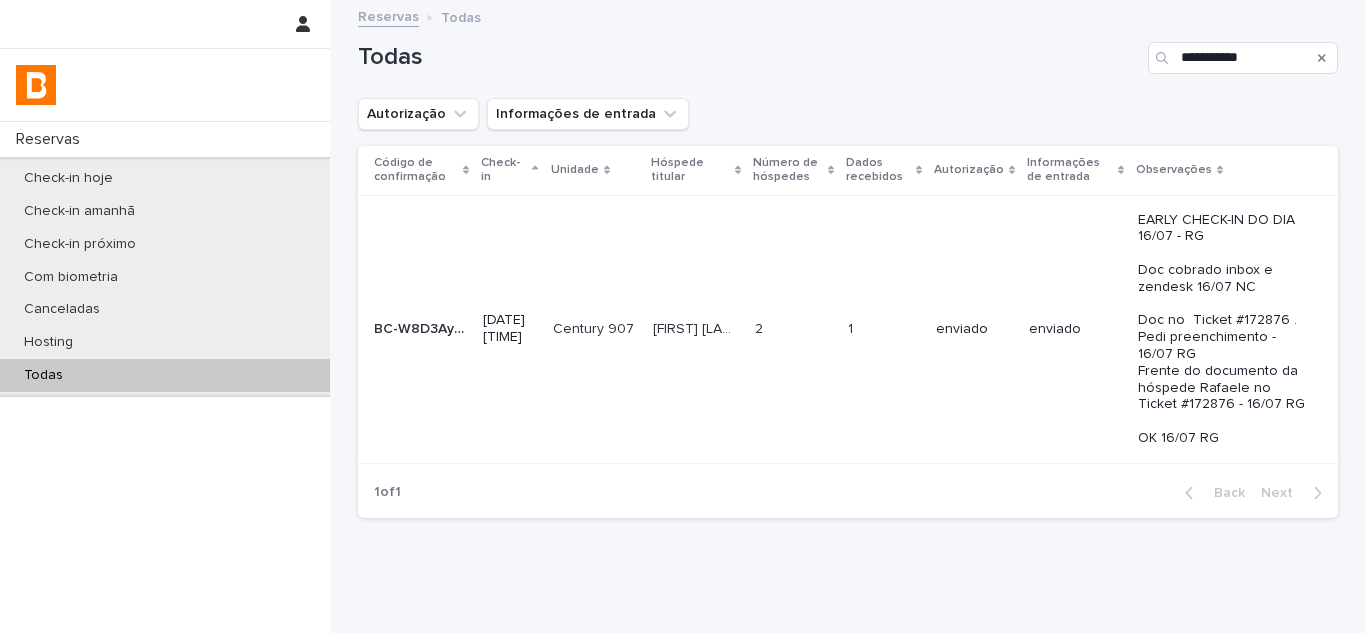 click on "2 2" at bounding box center [793, 329] 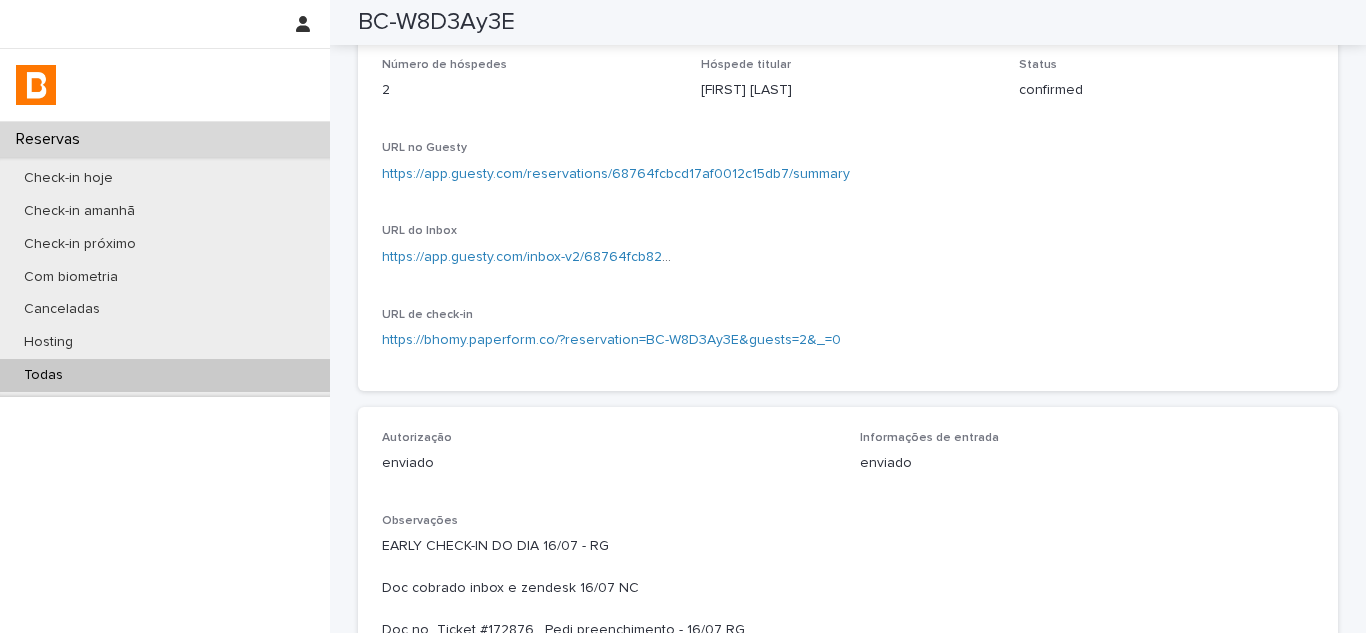 scroll, scrollTop: 0, scrollLeft: 0, axis: both 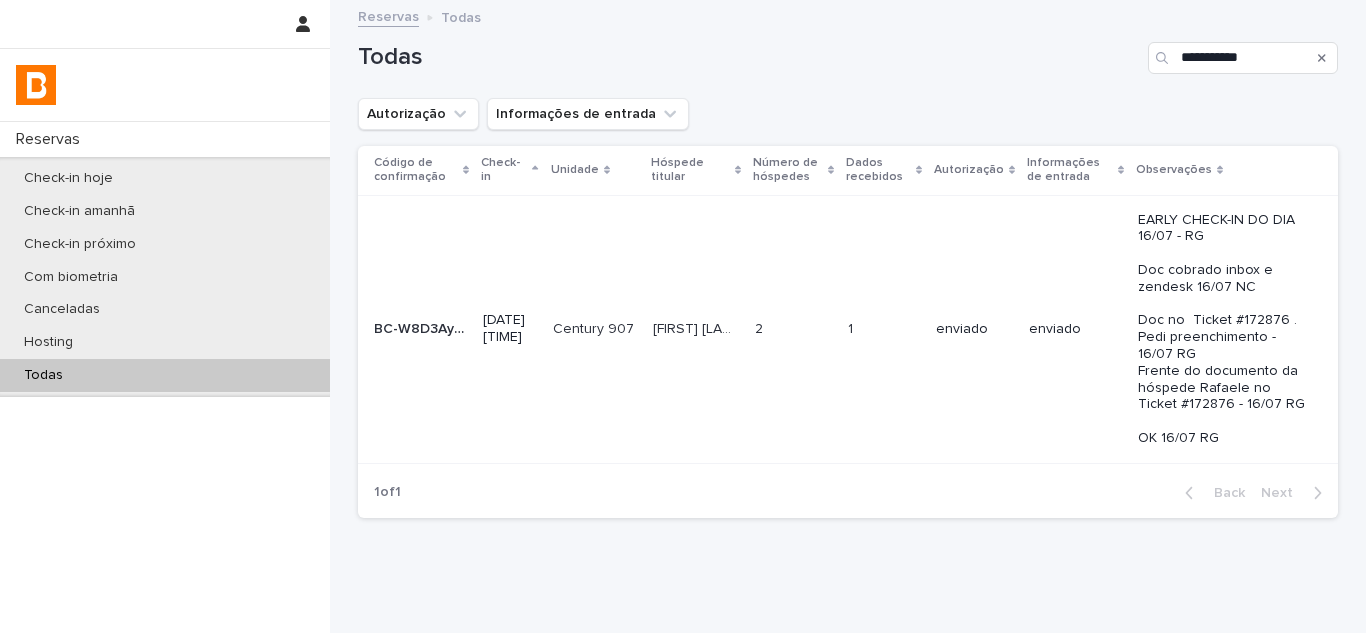 click on "**********" at bounding box center [848, 50] 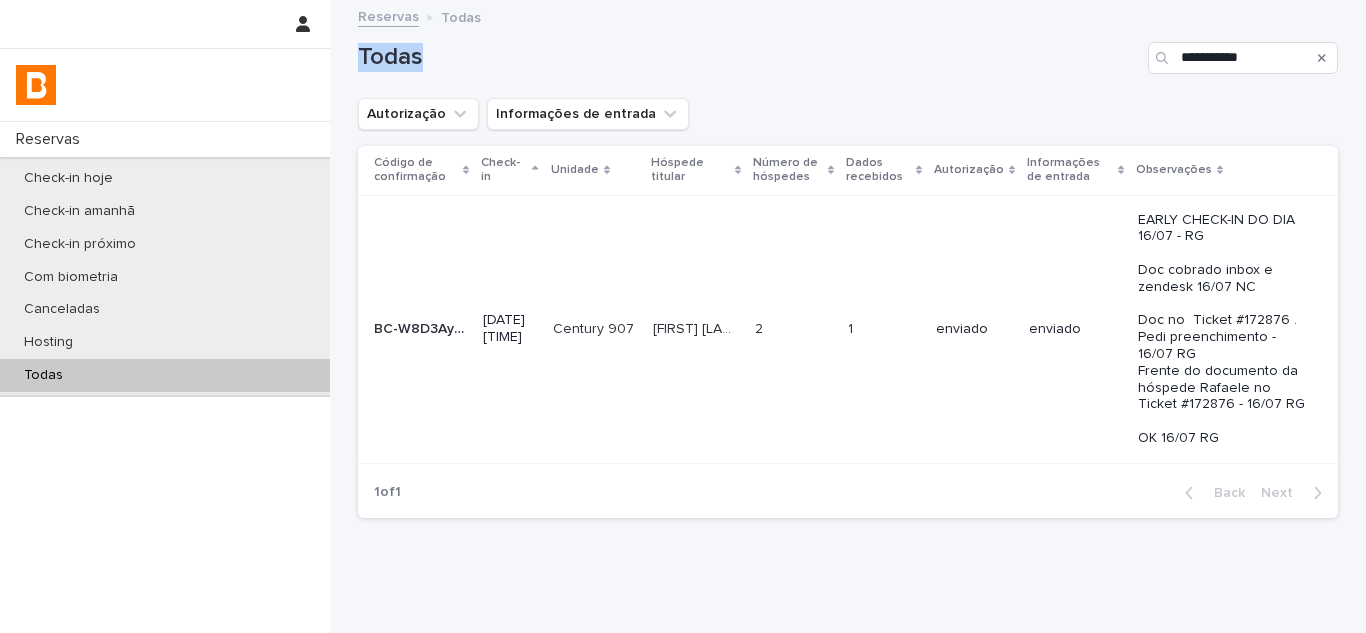 click on "**********" at bounding box center (848, 50) 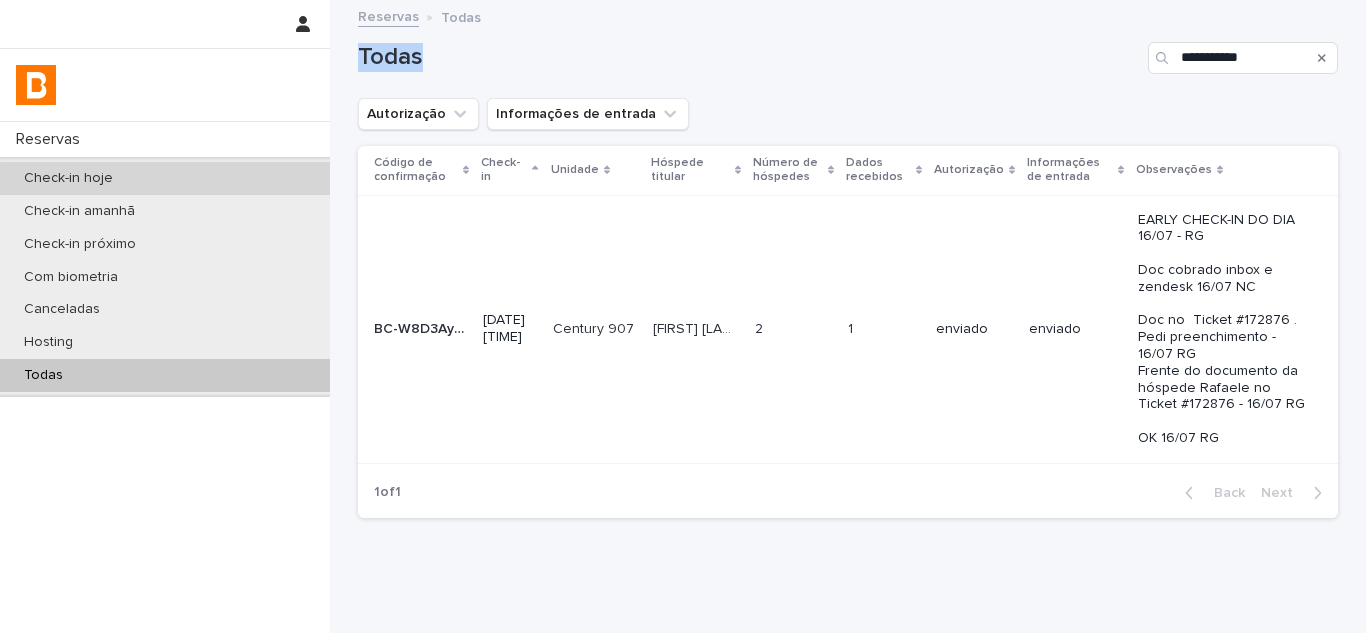 click on "Check-in hoje" at bounding box center (165, 178) 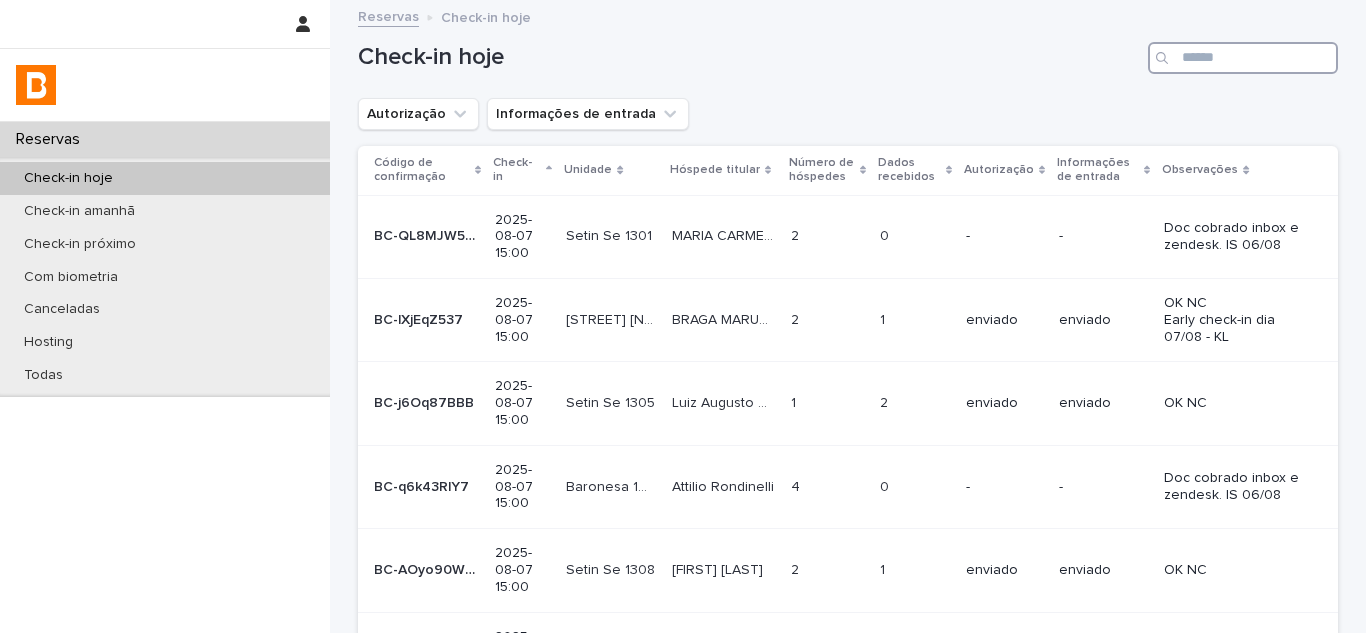 click at bounding box center [1243, 58] 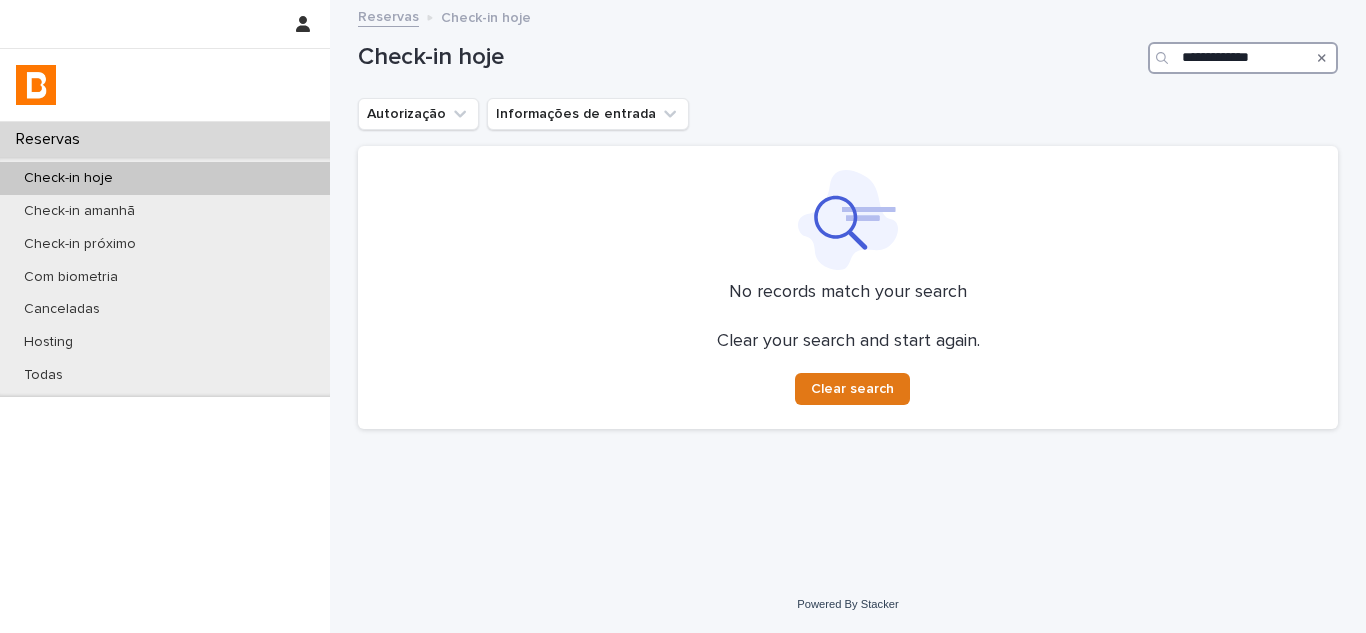 click on "**********" at bounding box center [1243, 58] 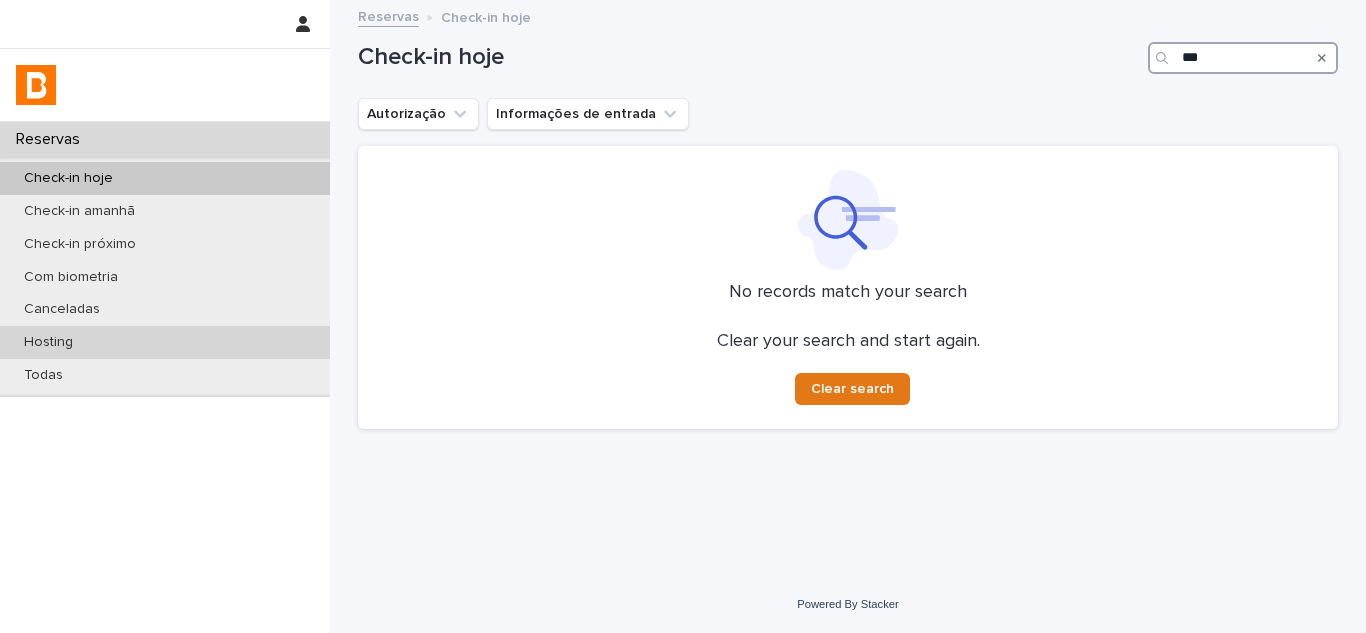 type on "***" 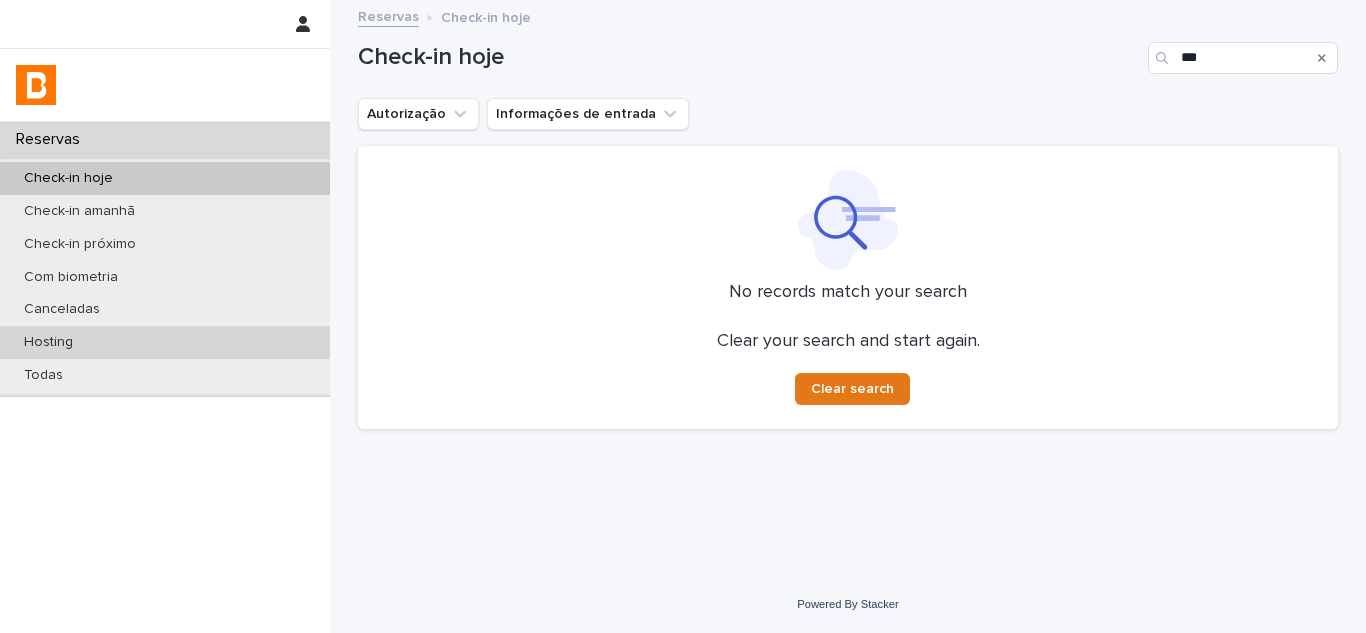 click on "Hosting" at bounding box center [165, 342] 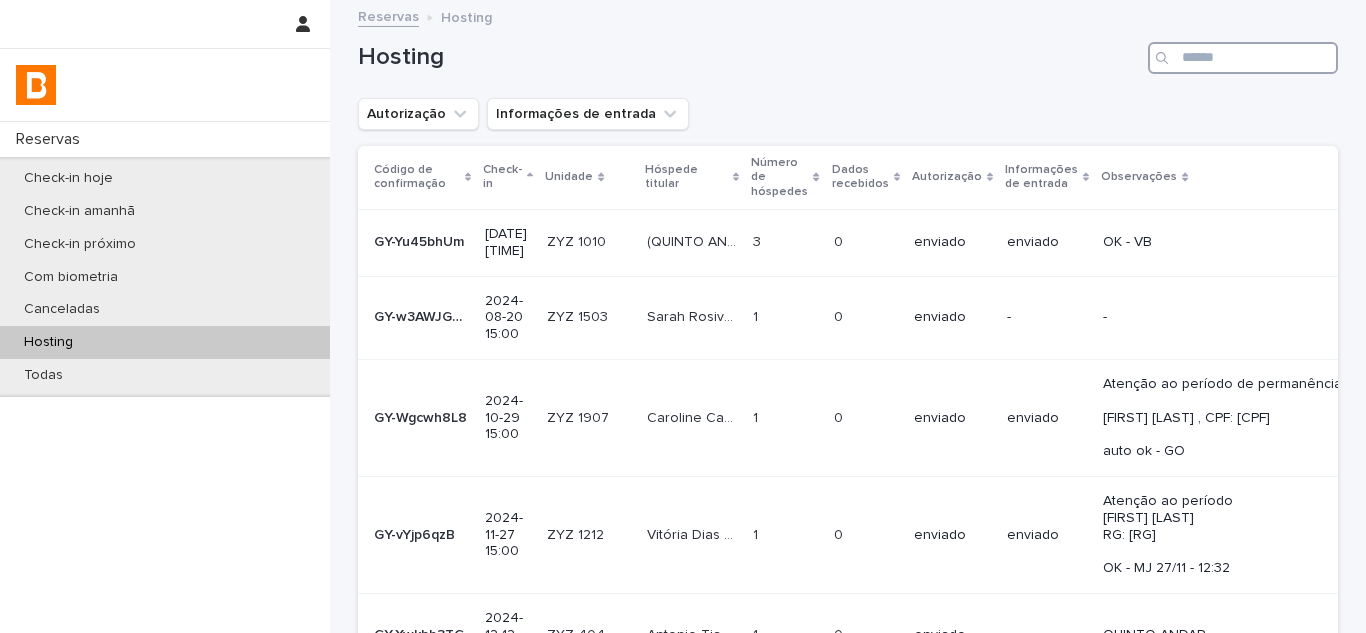 click at bounding box center [1243, 58] 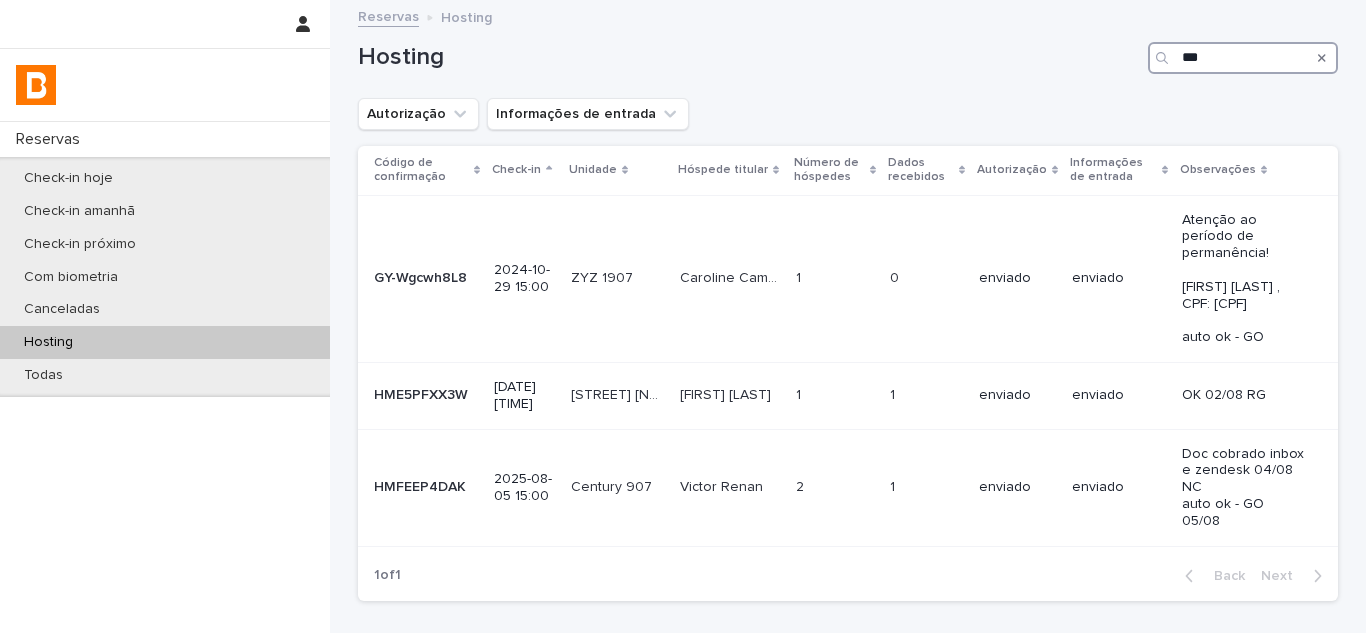 type on "***" 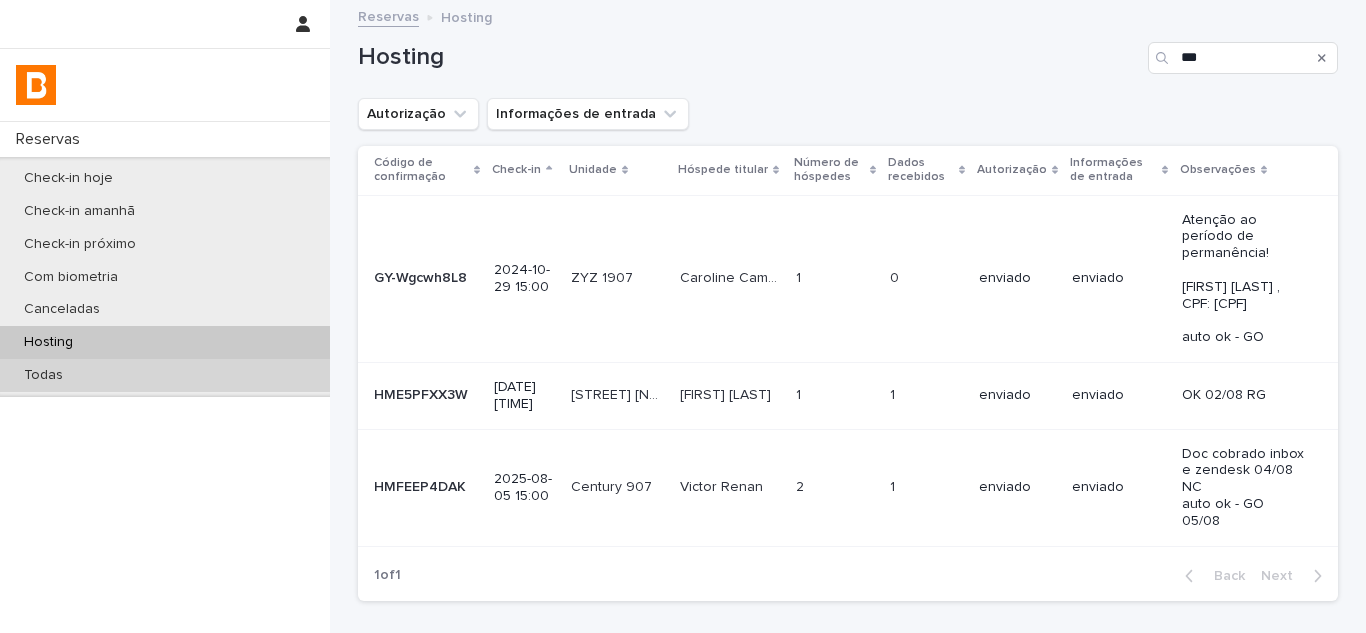 click on "Todas" at bounding box center [165, 375] 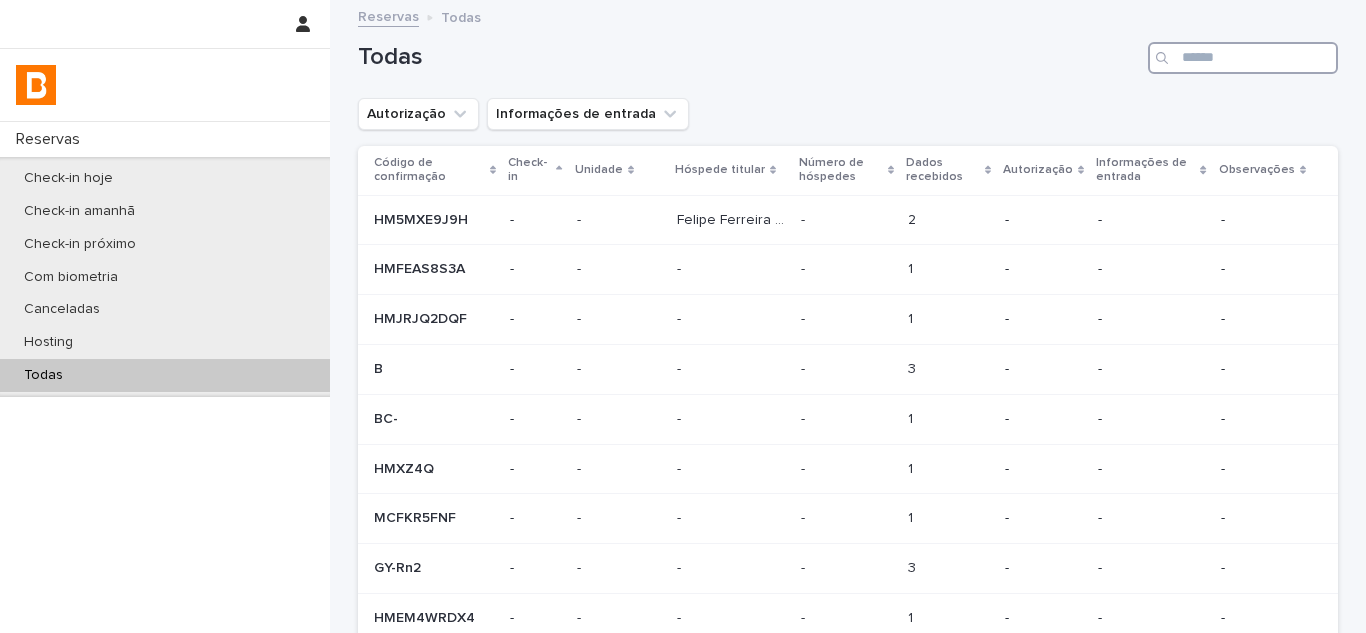 click at bounding box center (1243, 58) 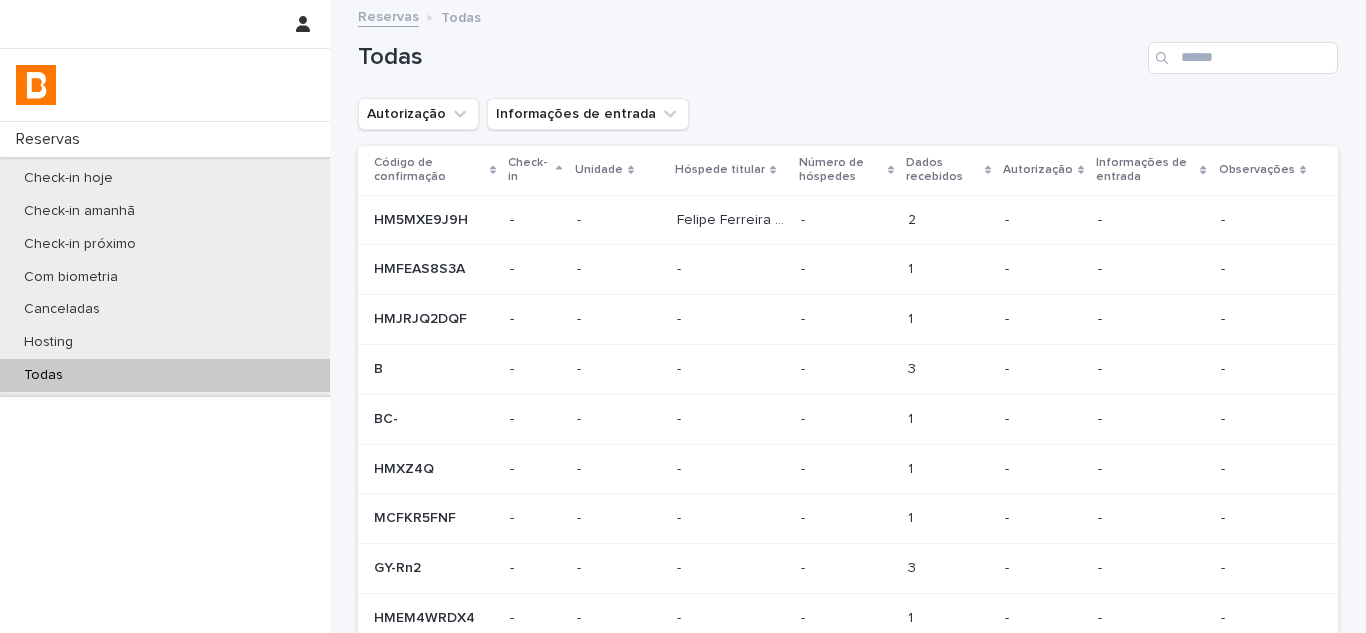 click on "Todas" at bounding box center [165, 375] 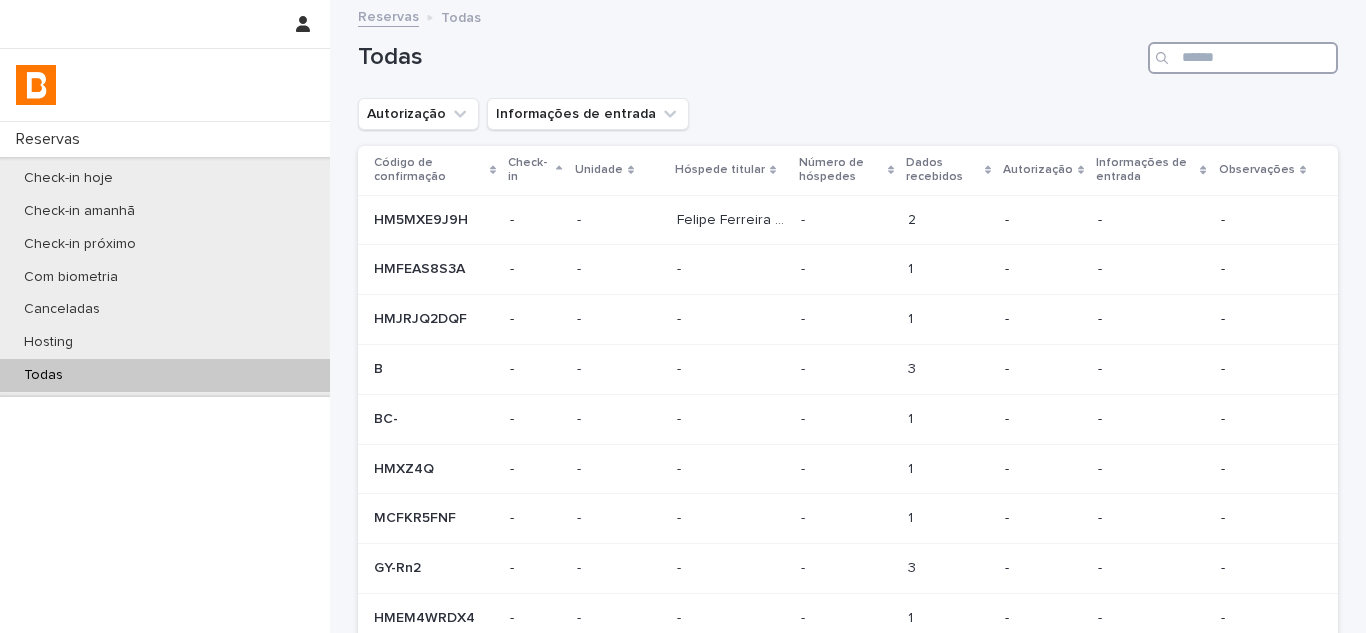click at bounding box center (1243, 58) 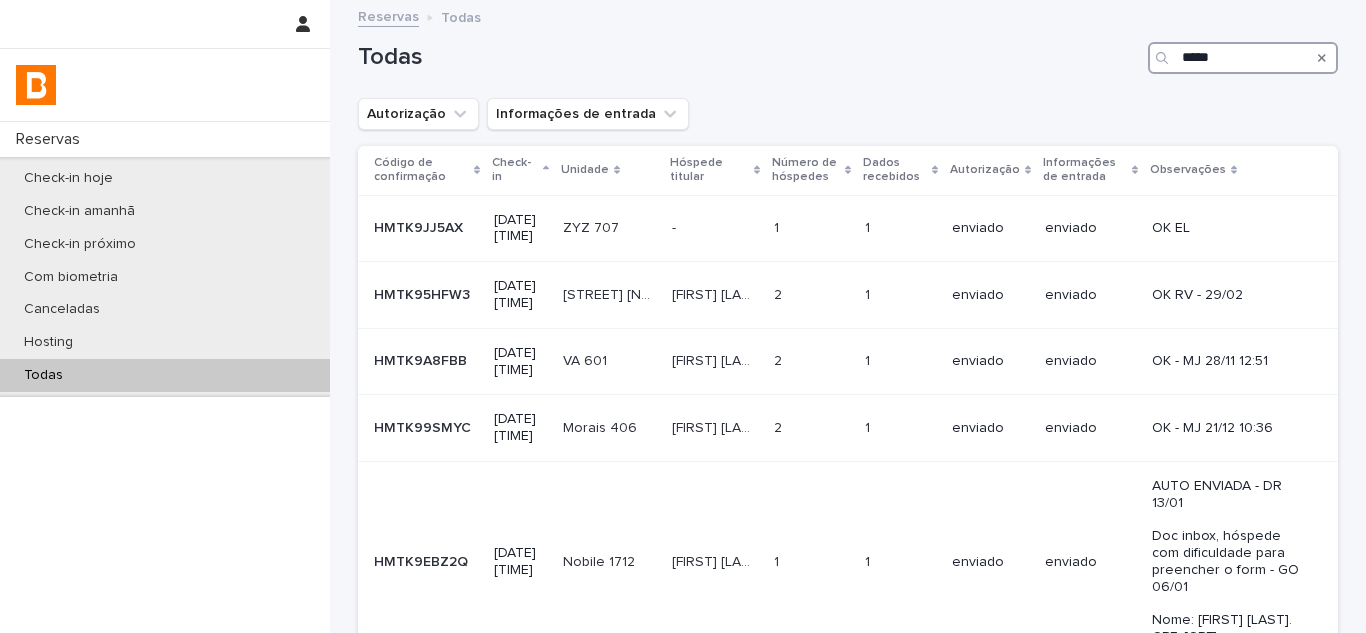 click on "*****" at bounding box center (1243, 58) 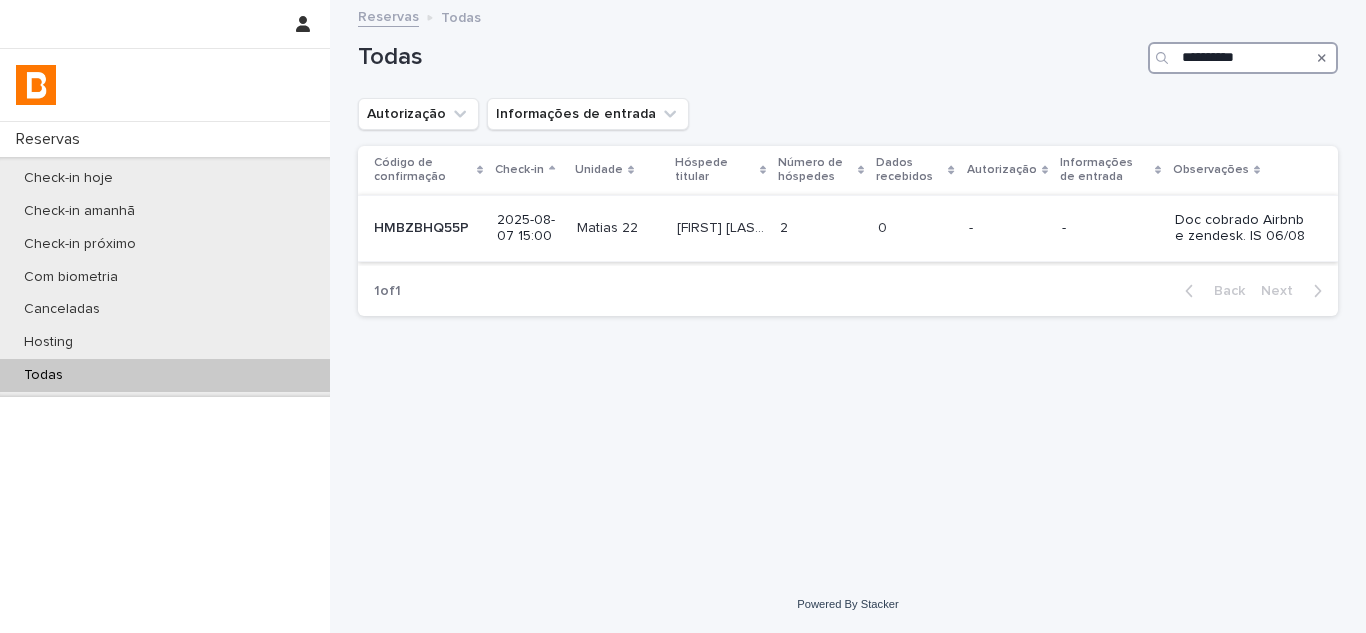 type on "**********" 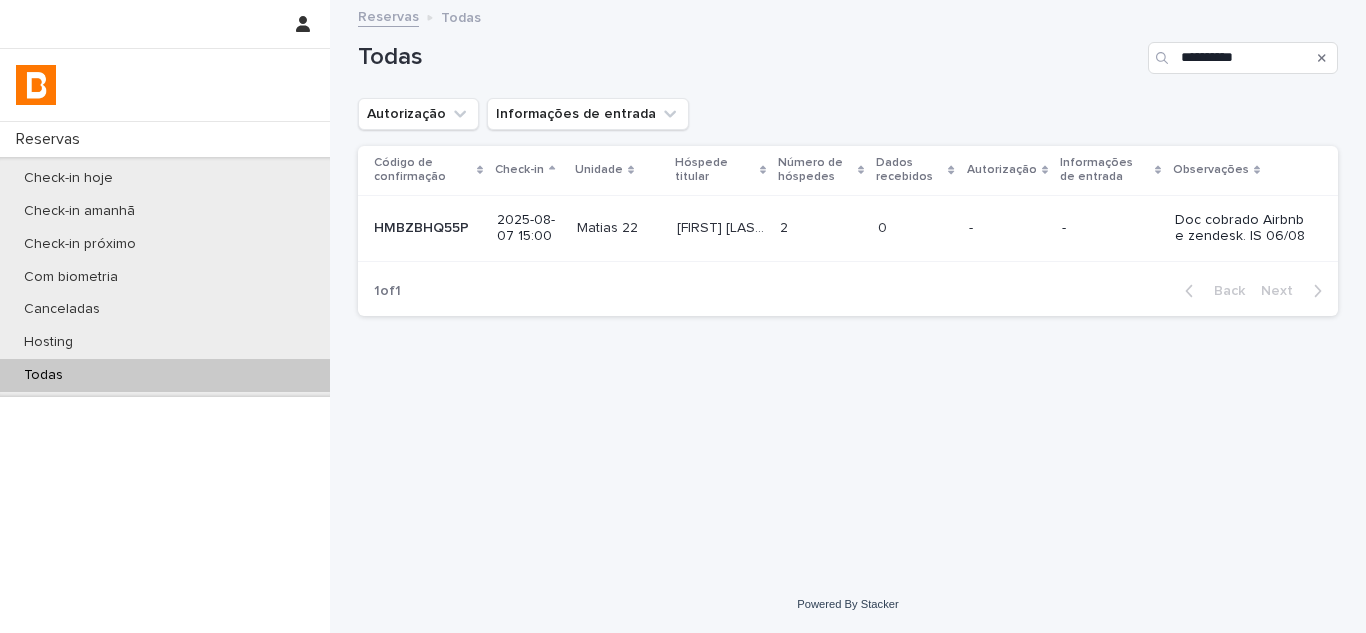 click on "2" at bounding box center (786, 226) 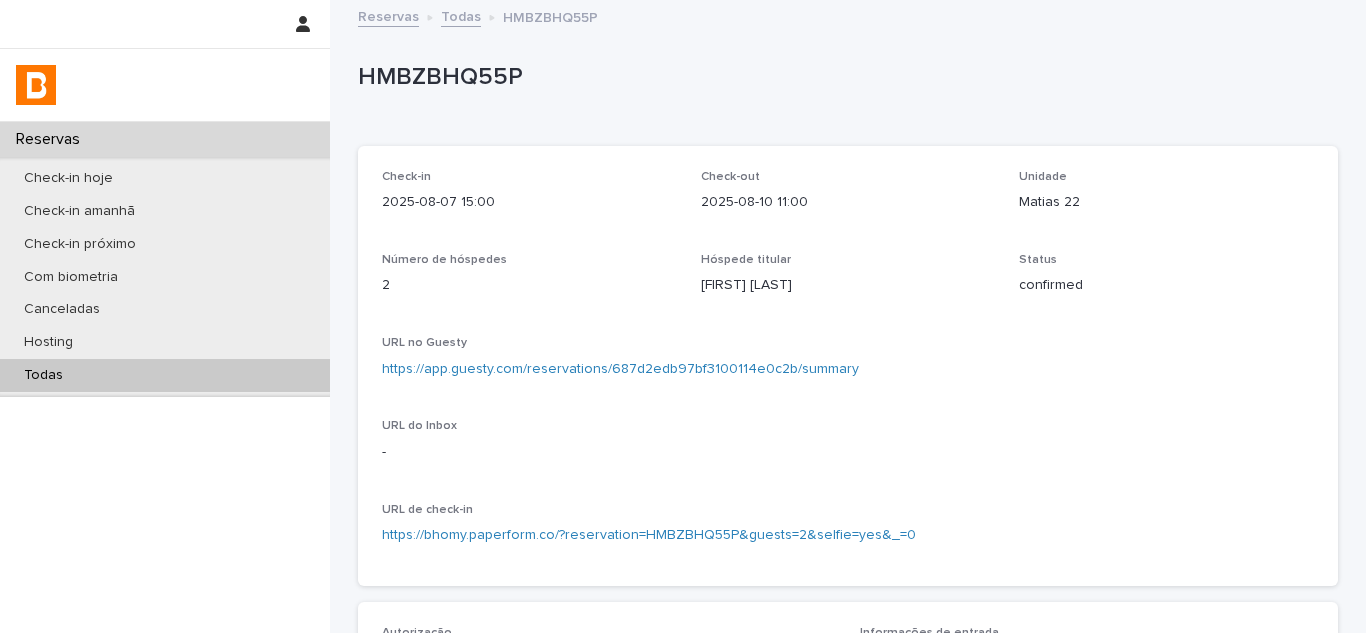 click on "https://app.guesty.com/reservations/687d2edb97bf3100114e0c2b/summary" at bounding box center [620, 369] 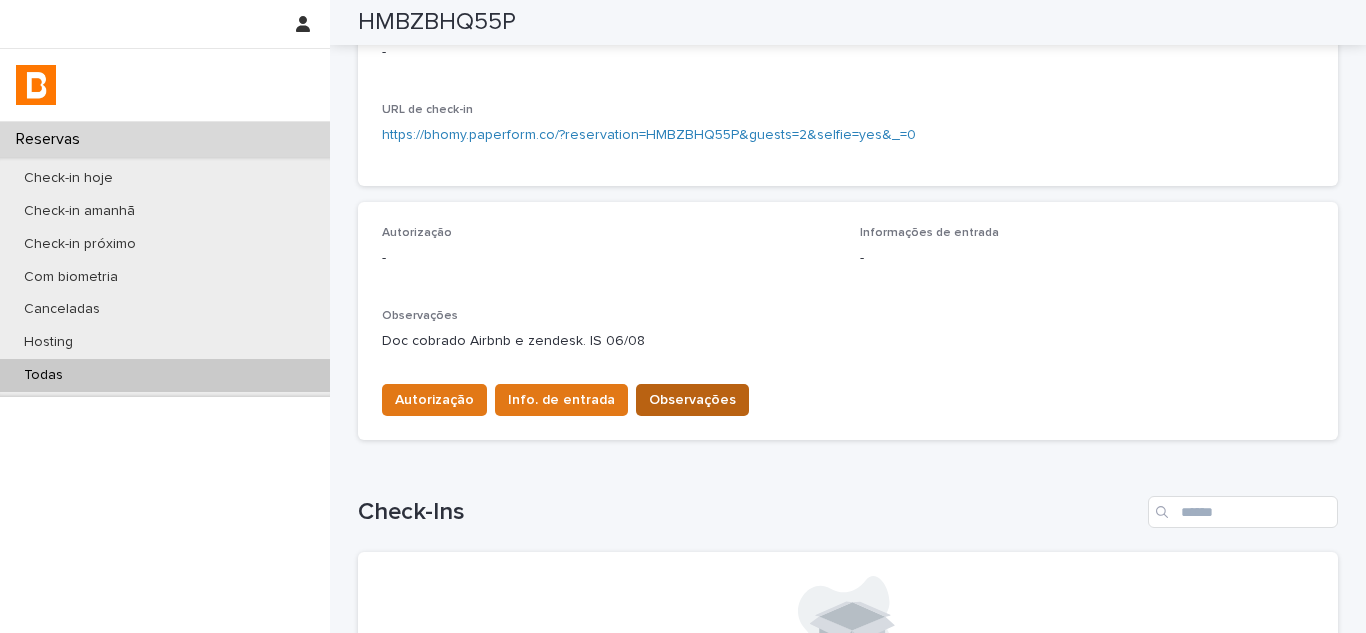 click on "Observações" at bounding box center [692, 400] 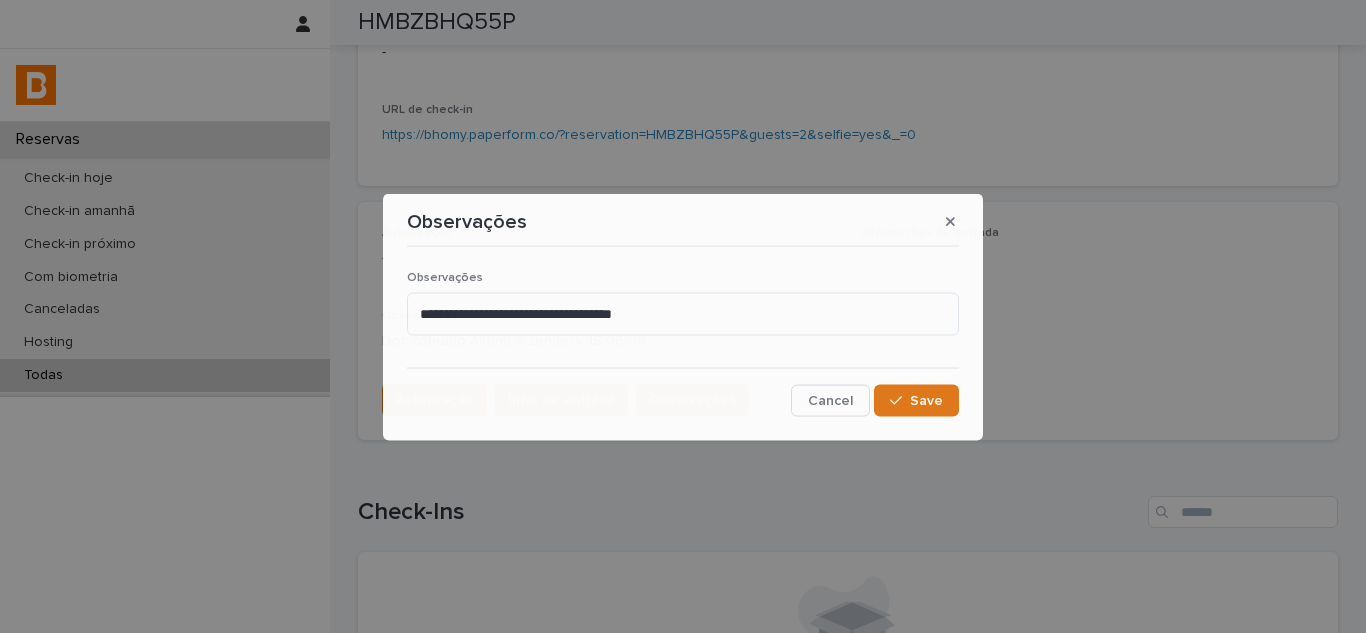 click on "**********" at bounding box center [683, 310] 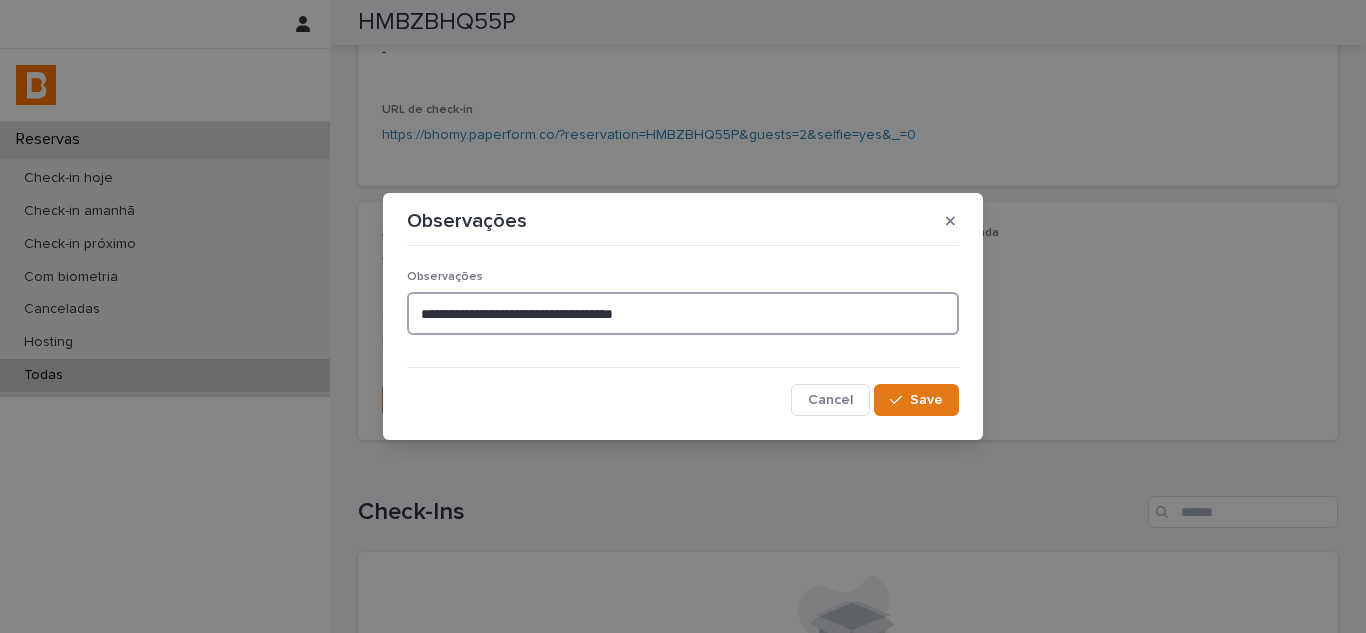 click on "**********" at bounding box center [683, 313] 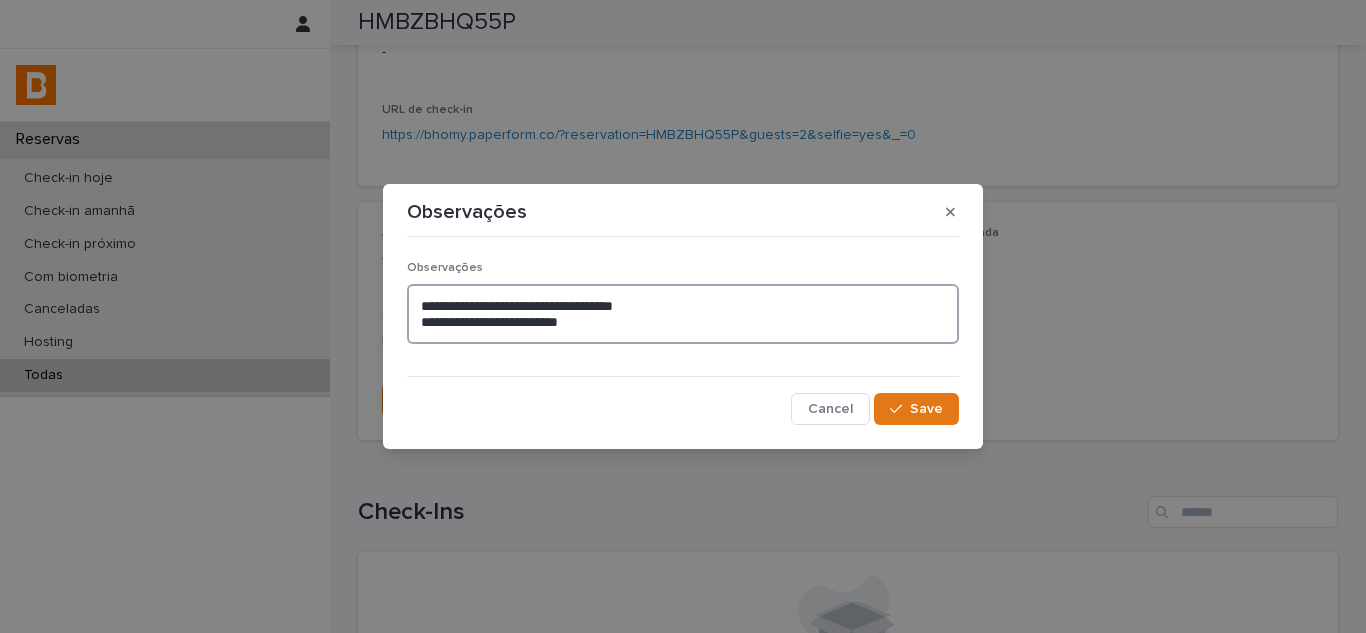 paste on "**********" 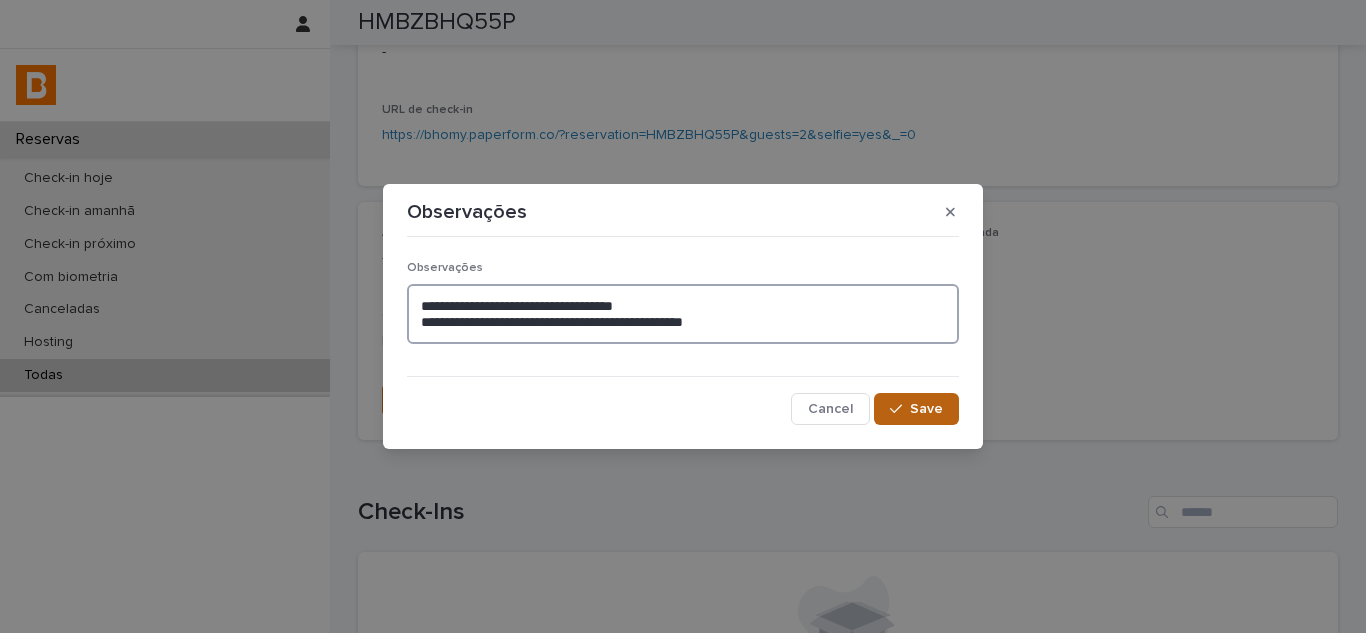 type on "**********" 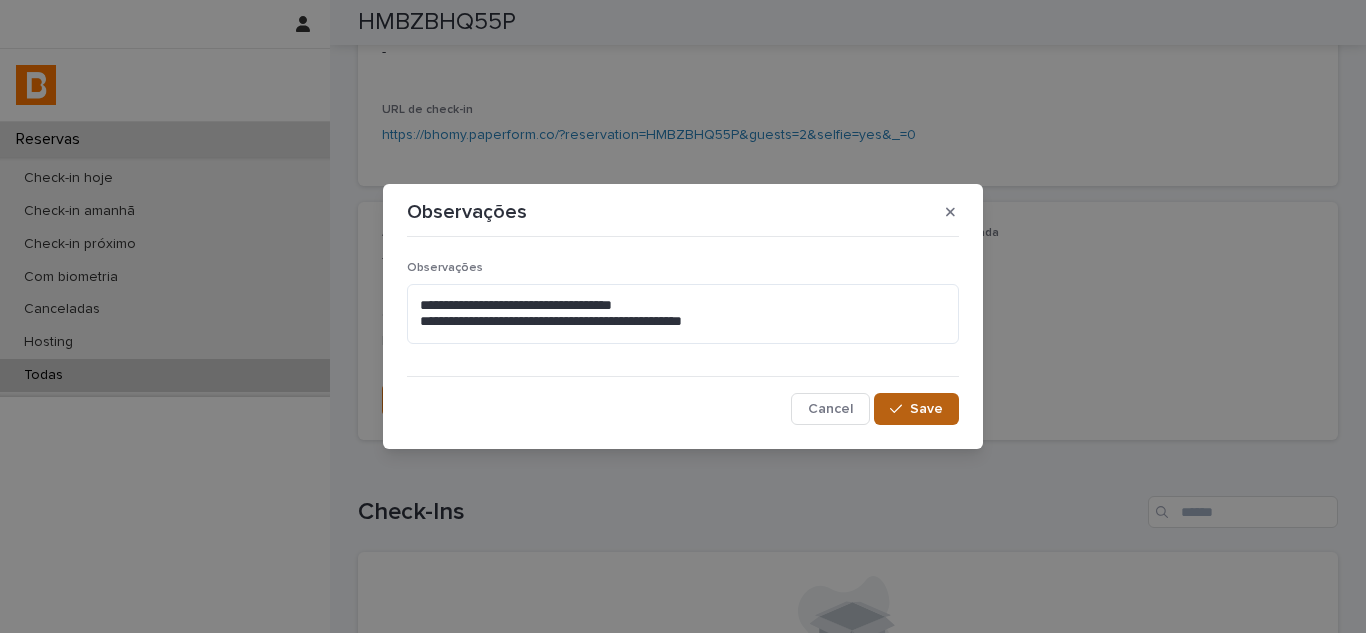 click on "Save" at bounding box center [916, 409] 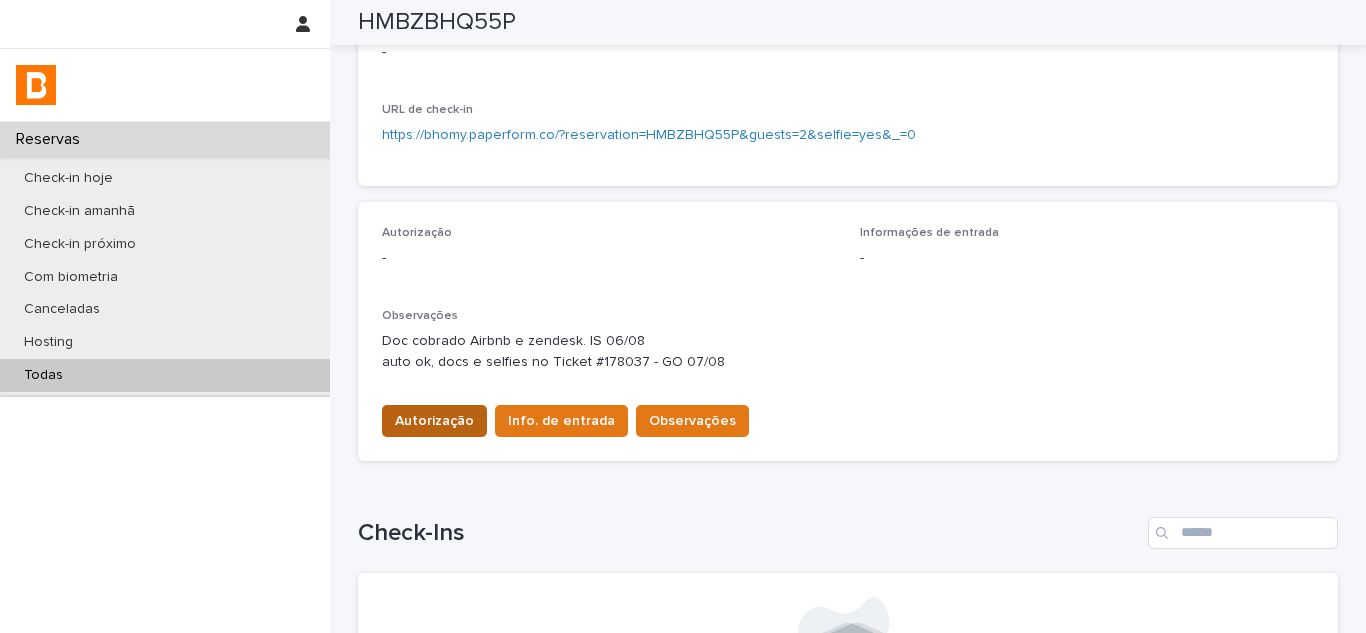scroll, scrollTop: 411, scrollLeft: 0, axis: vertical 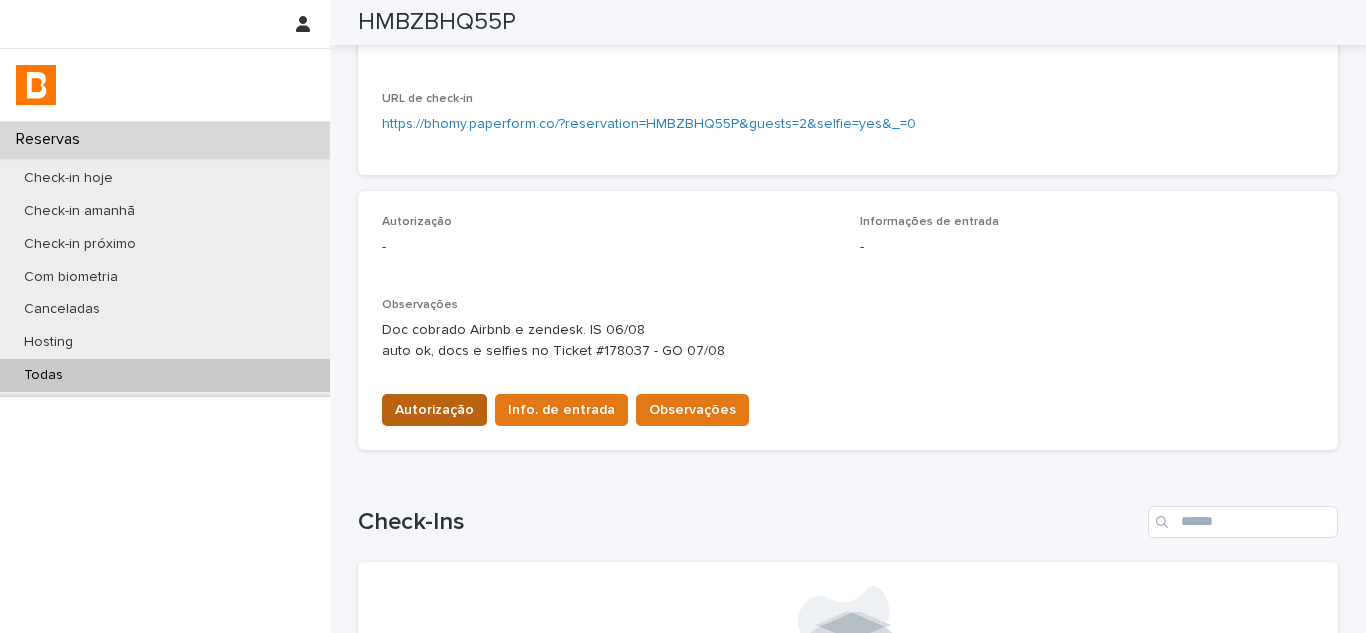 click on "Autorização" at bounding box center [434, 410] 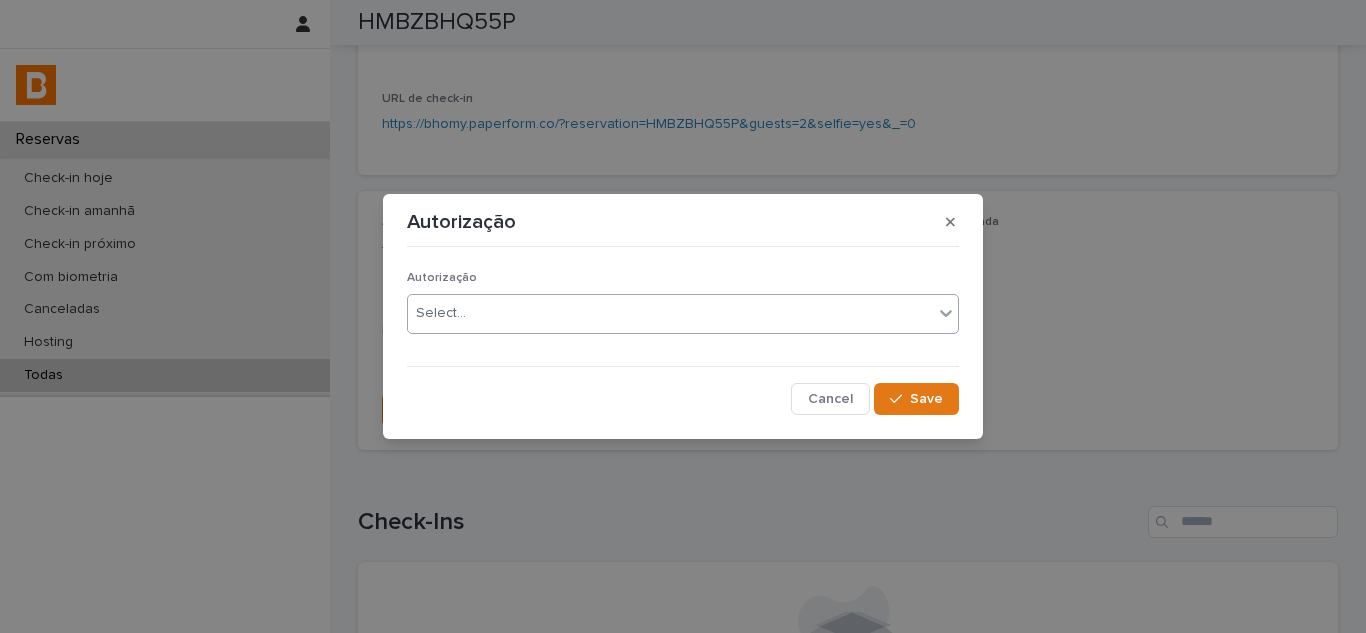 click on "Select..." at bounding box center (670, 313) 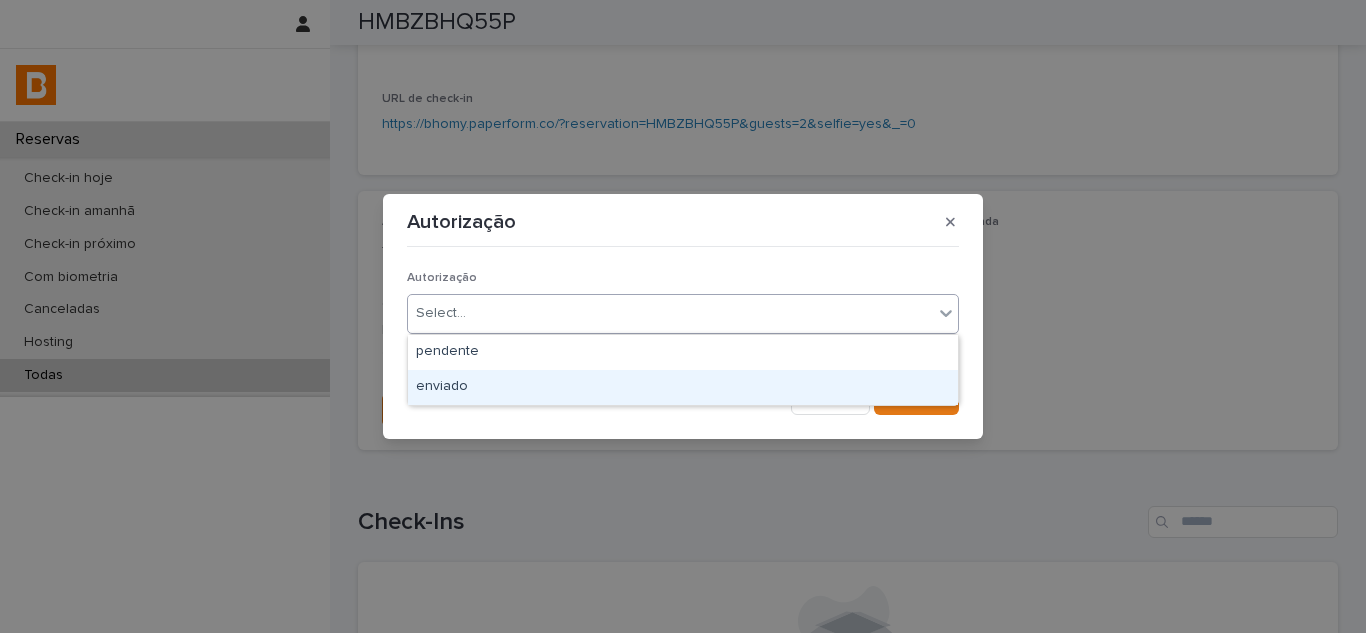click on "enviado" at bounding box center (683, 387) 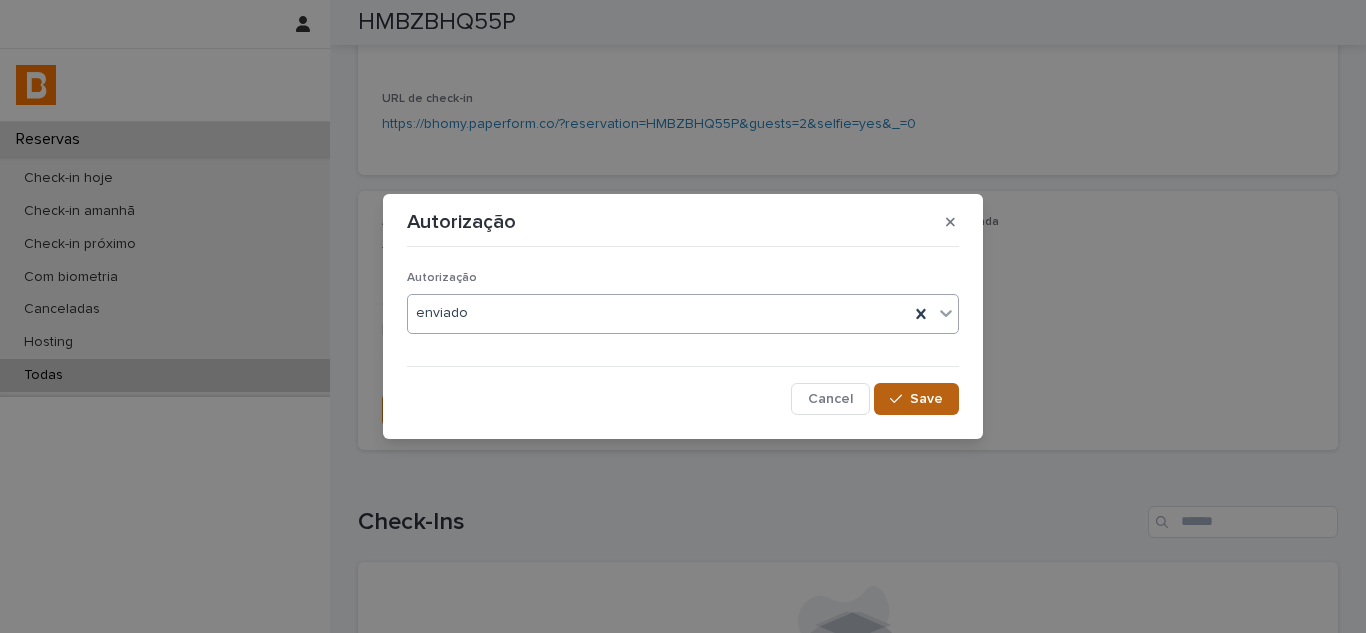 click on "Save" at bounding box center [916, 399] 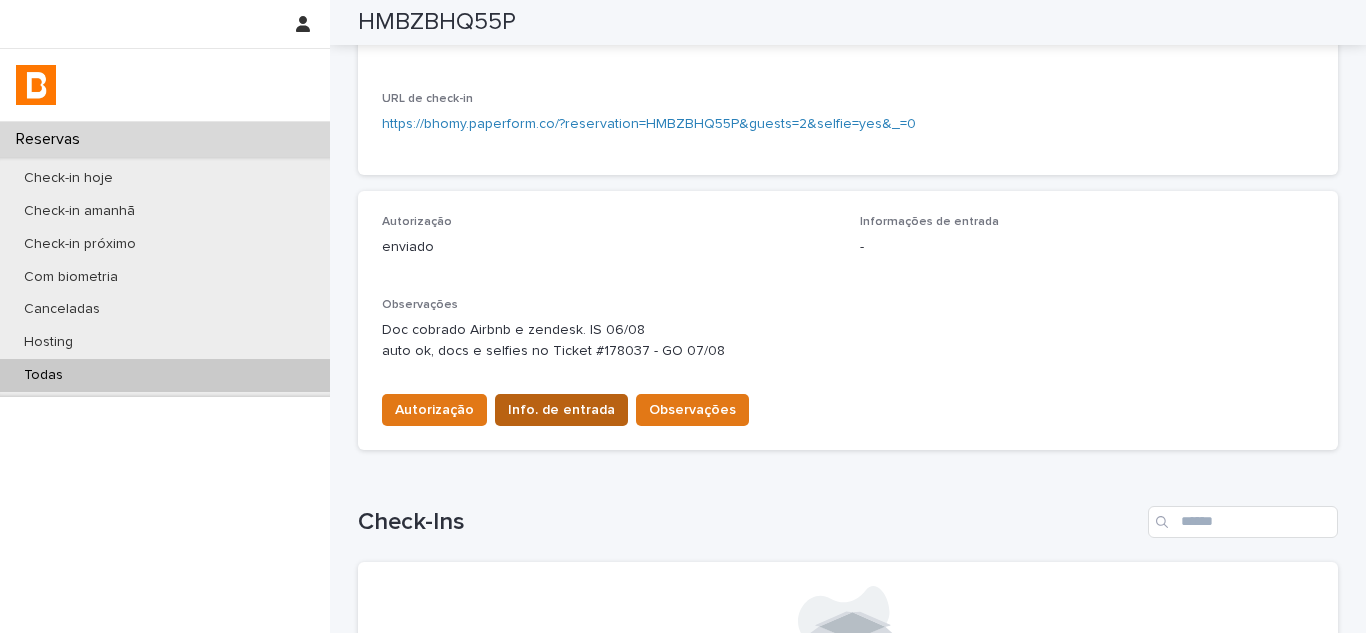 click on "Info. de entrada" at bounding box center [561, 410] 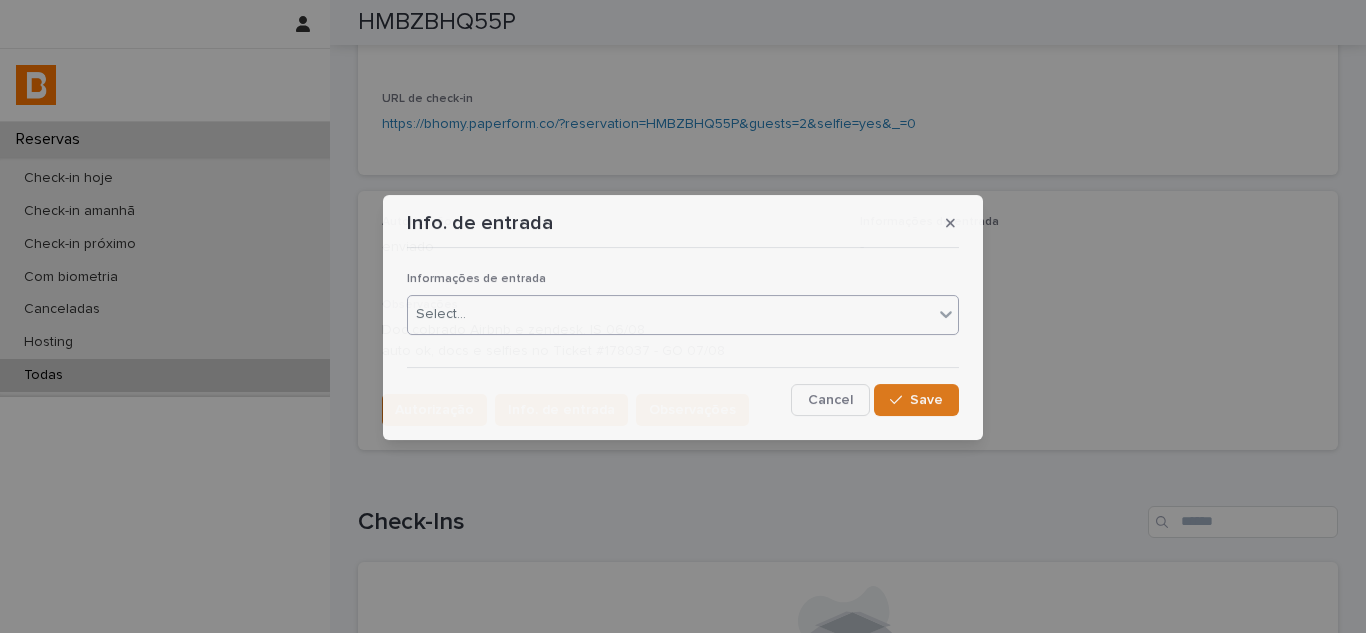 click on "Select..." at bounding box center [670, 314] 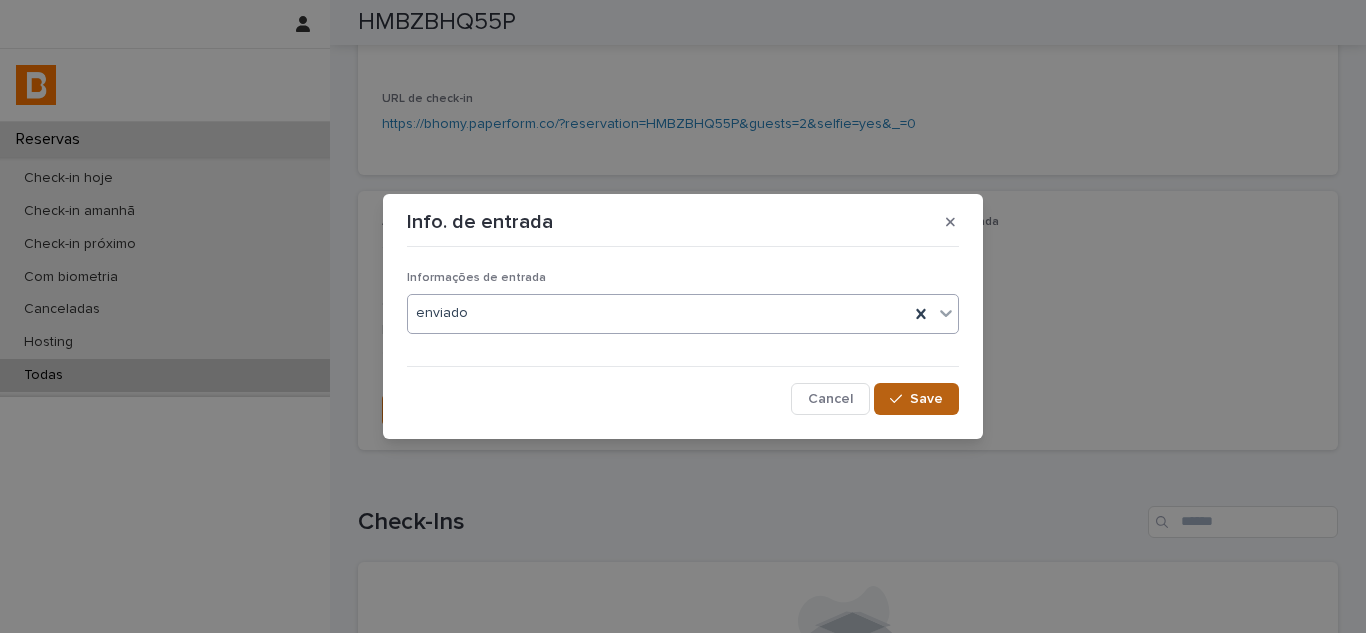 click on "Save" at bounding box center (916, 399) 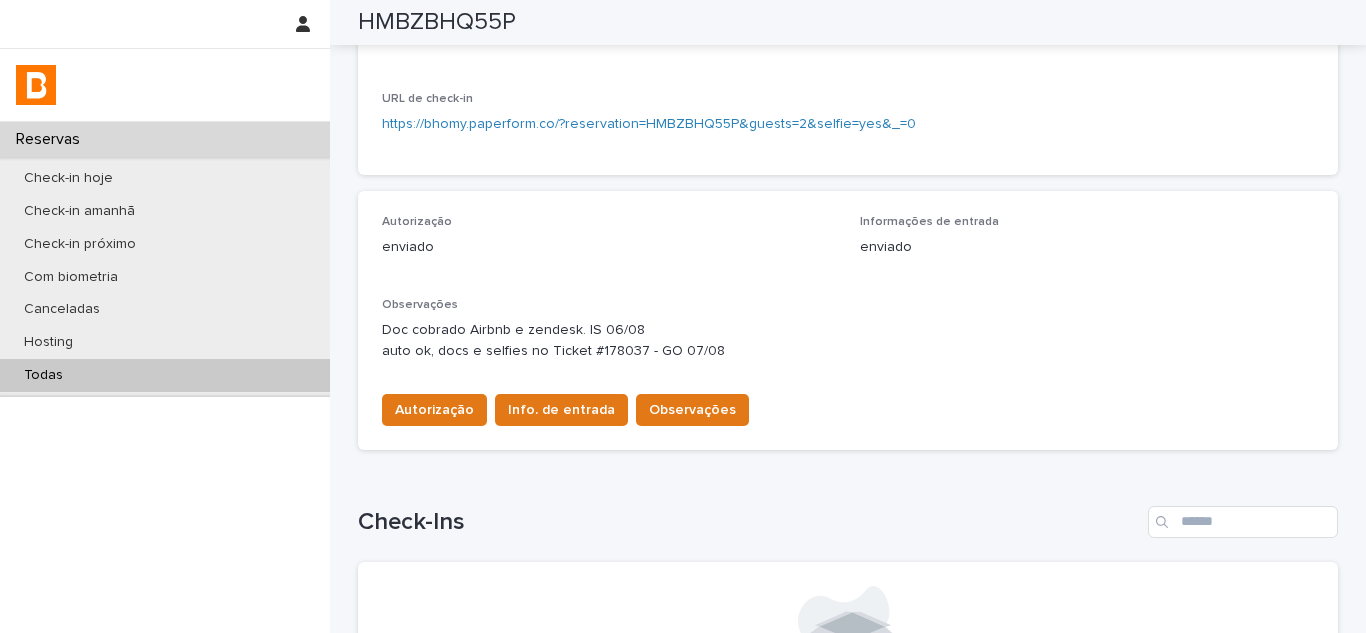 scroll, scrollTop: 0, scrollLeft: 0, axis: both 